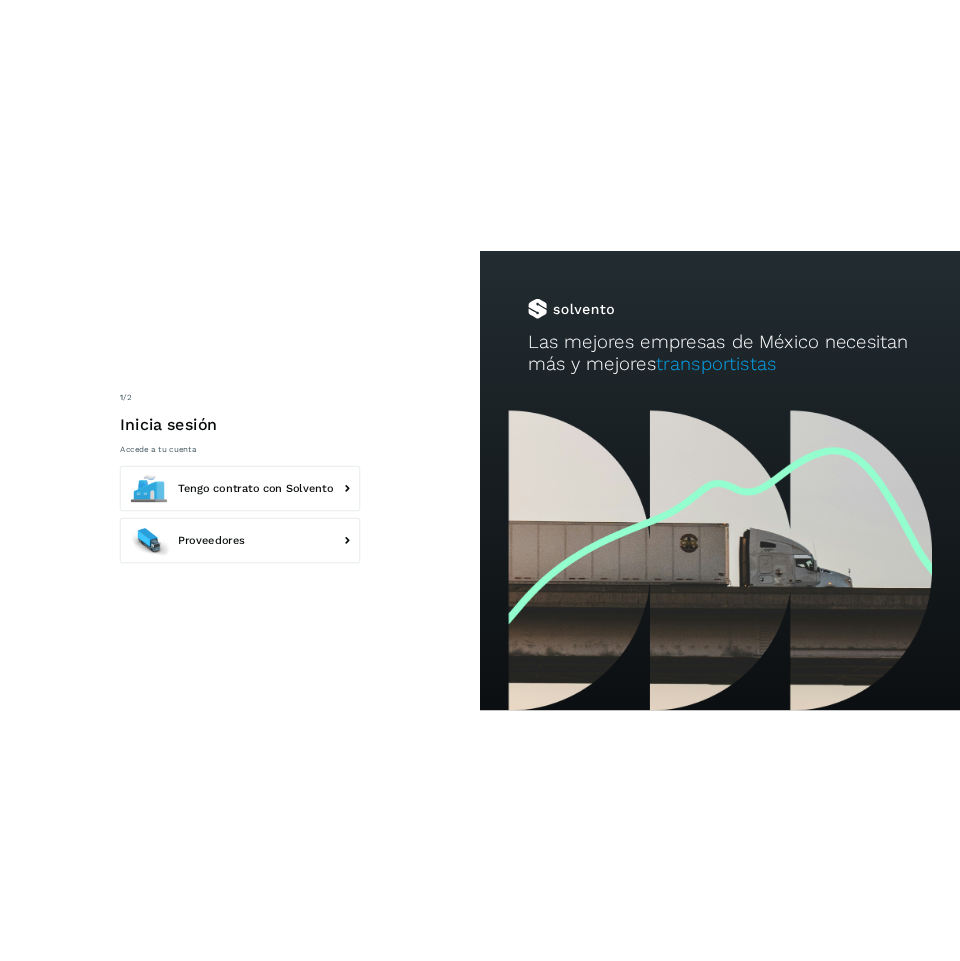 scroll, scrollTop: 0, scrollLeft: 0, axis: both 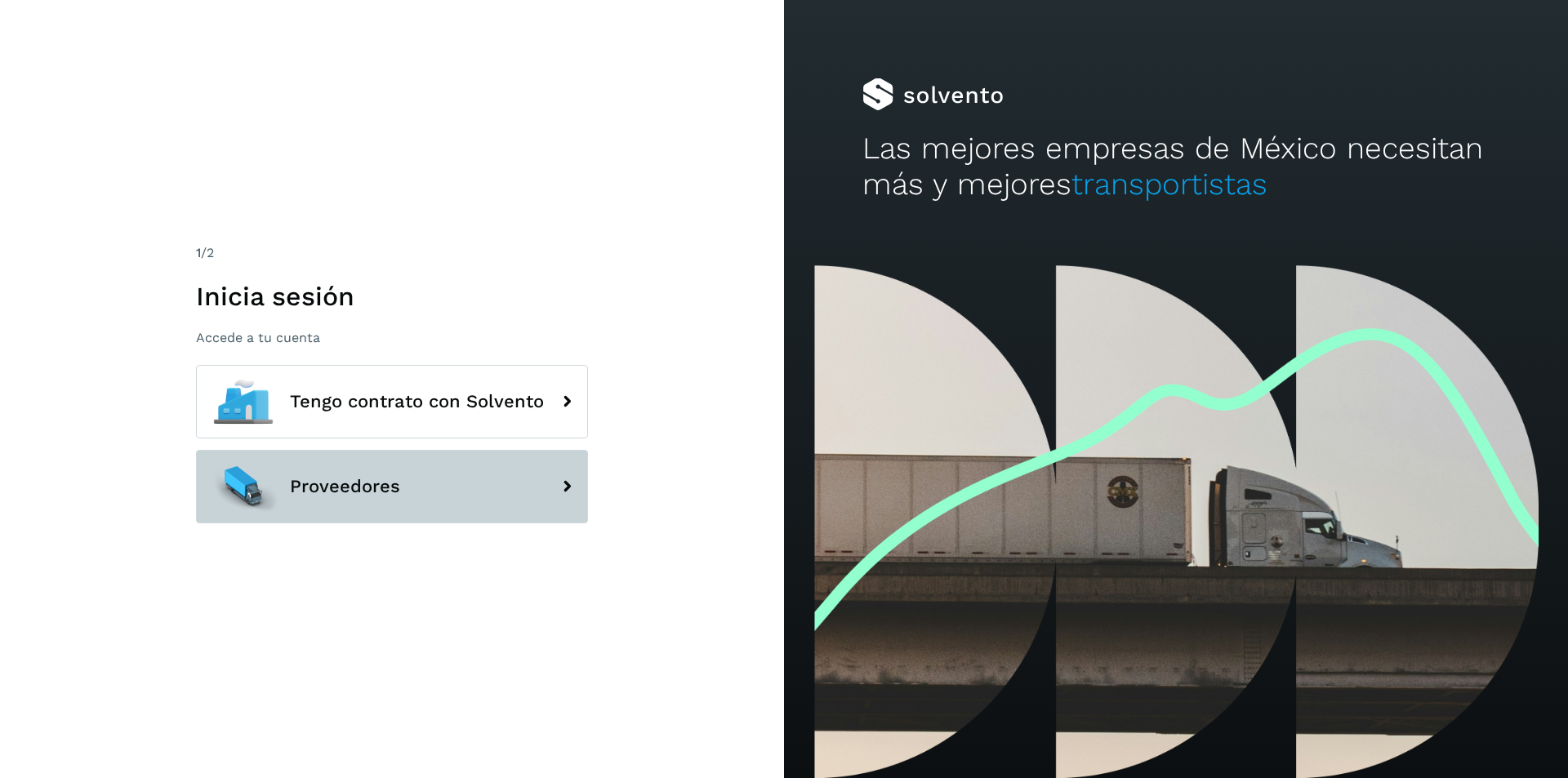click on "Proveedores" 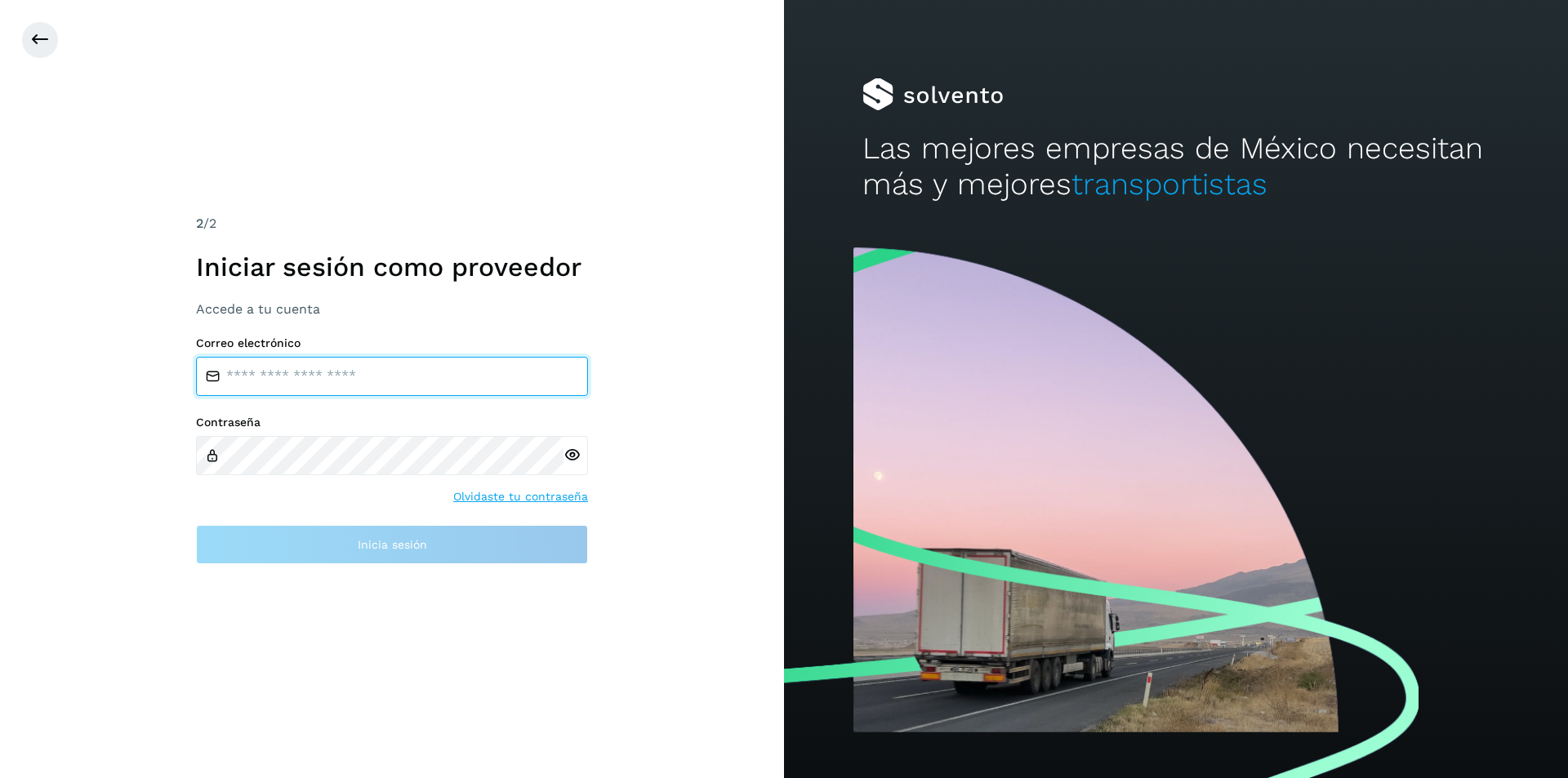 type on "**********" 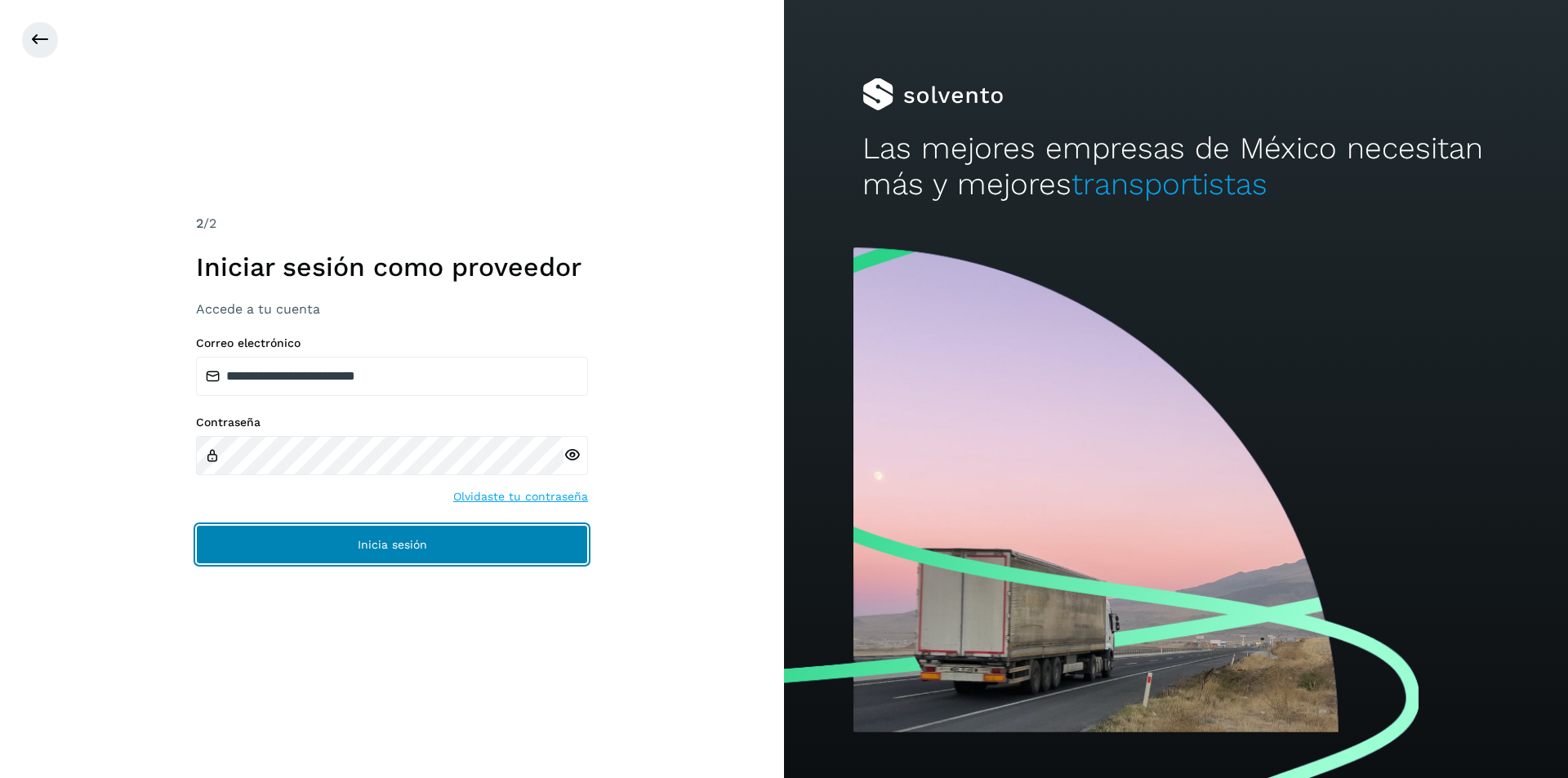 click on "Inicia sesión" at bounding box center [392, 545] 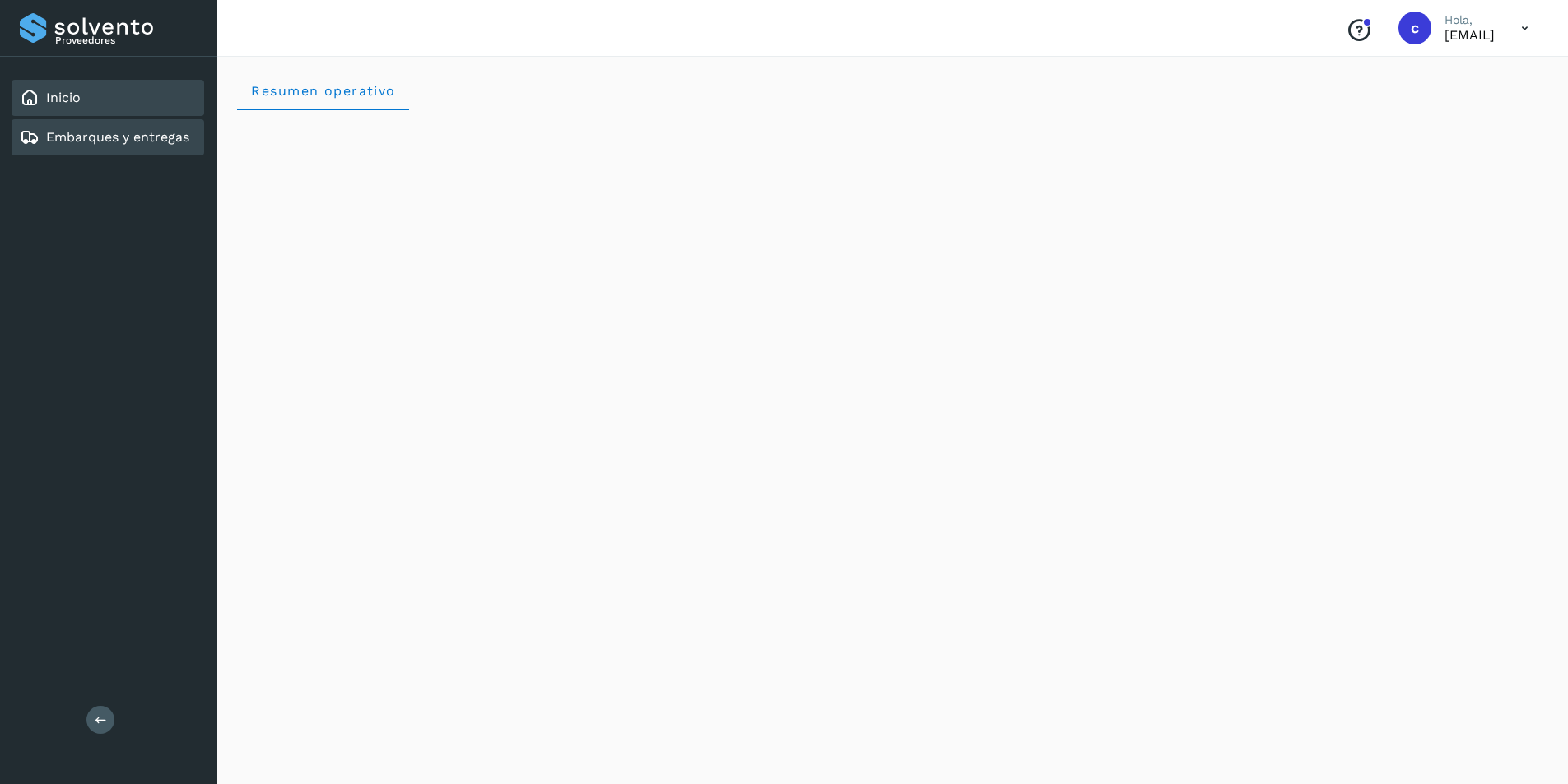 click on "Embarques y entregas" at bounding box center [118, 137] 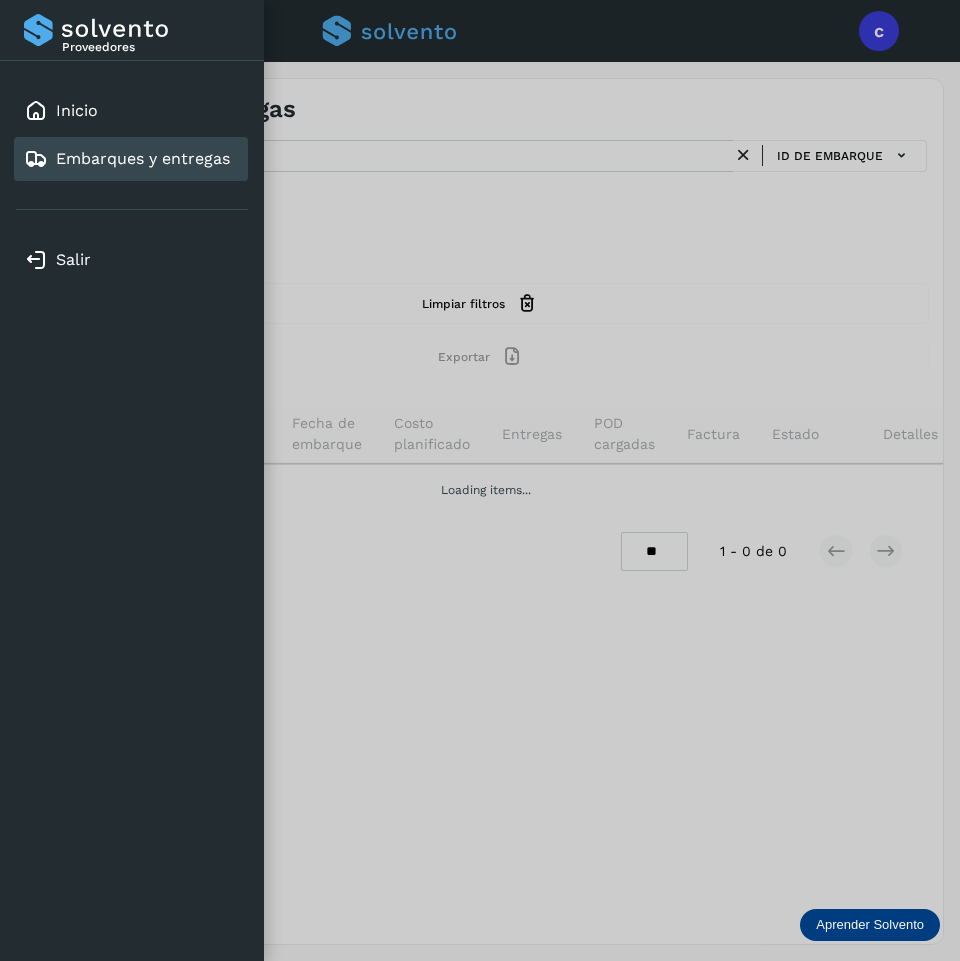 click on "Embarques y entregas" at bounding box center [143, 158] 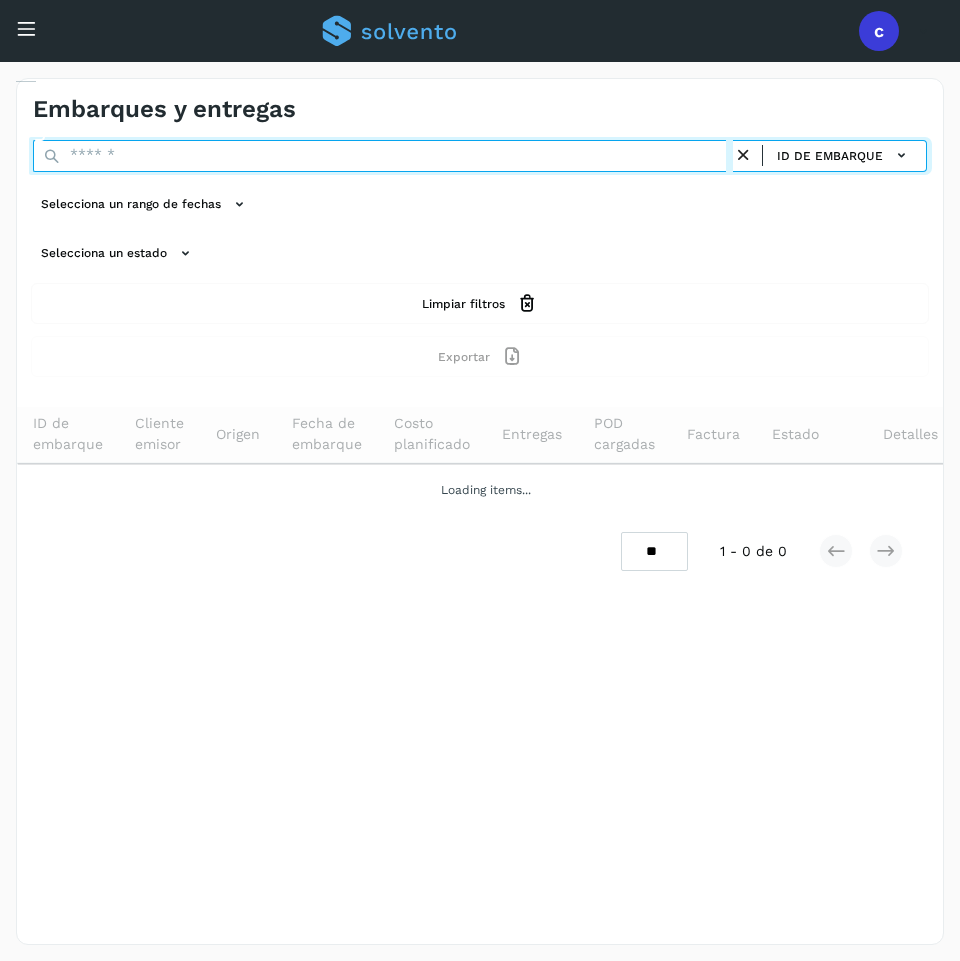 click at bounding box center (383, 156) 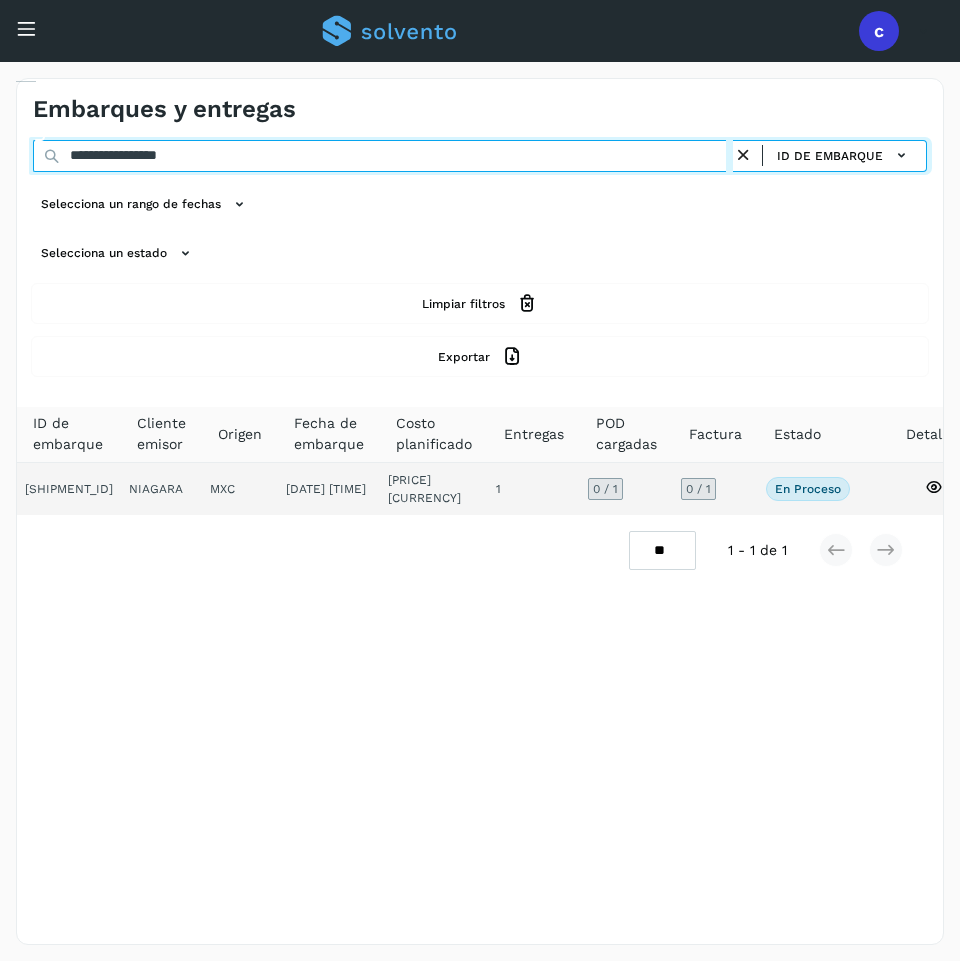 type on "**********" 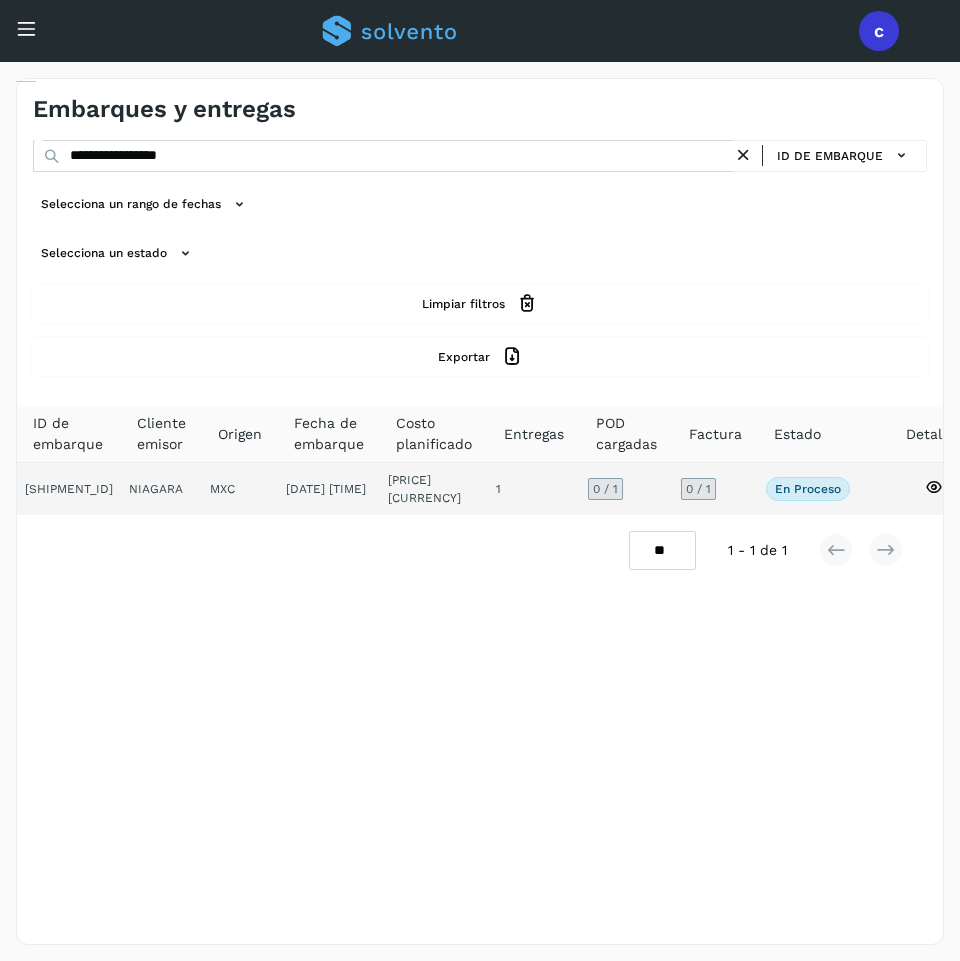 click on "1" 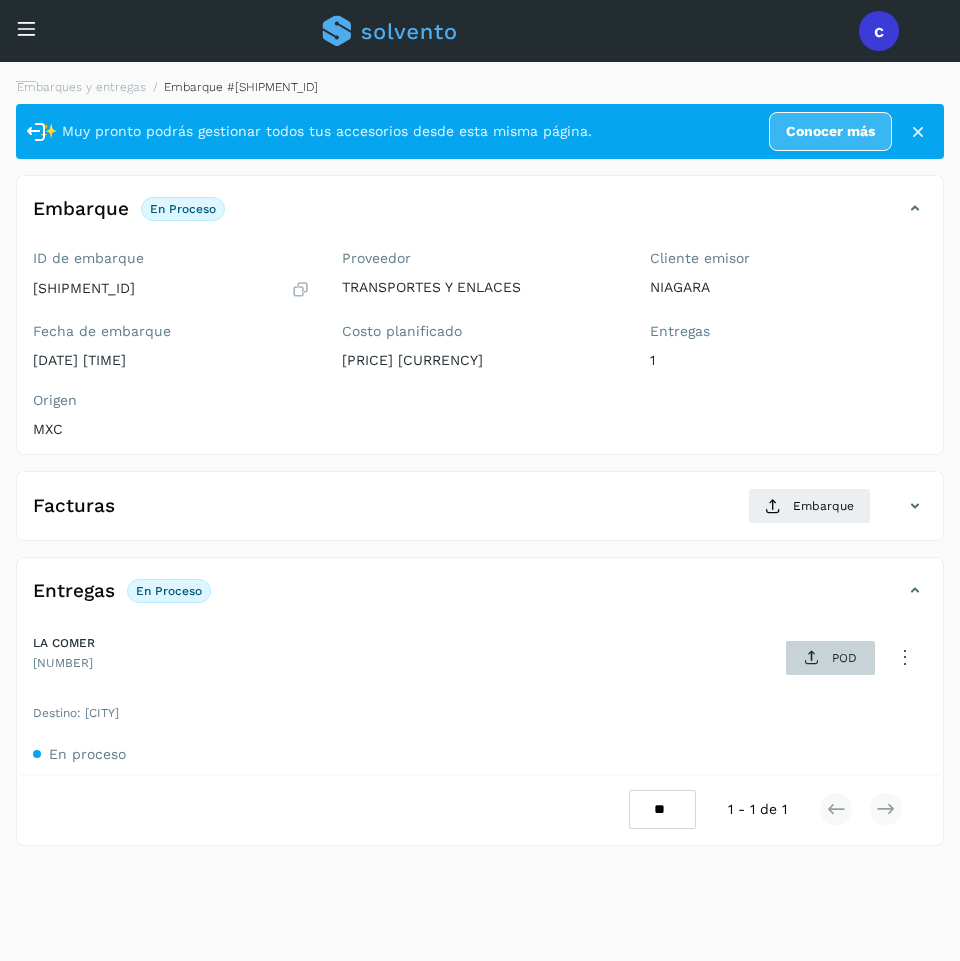 click at bounding box center [812, 658] 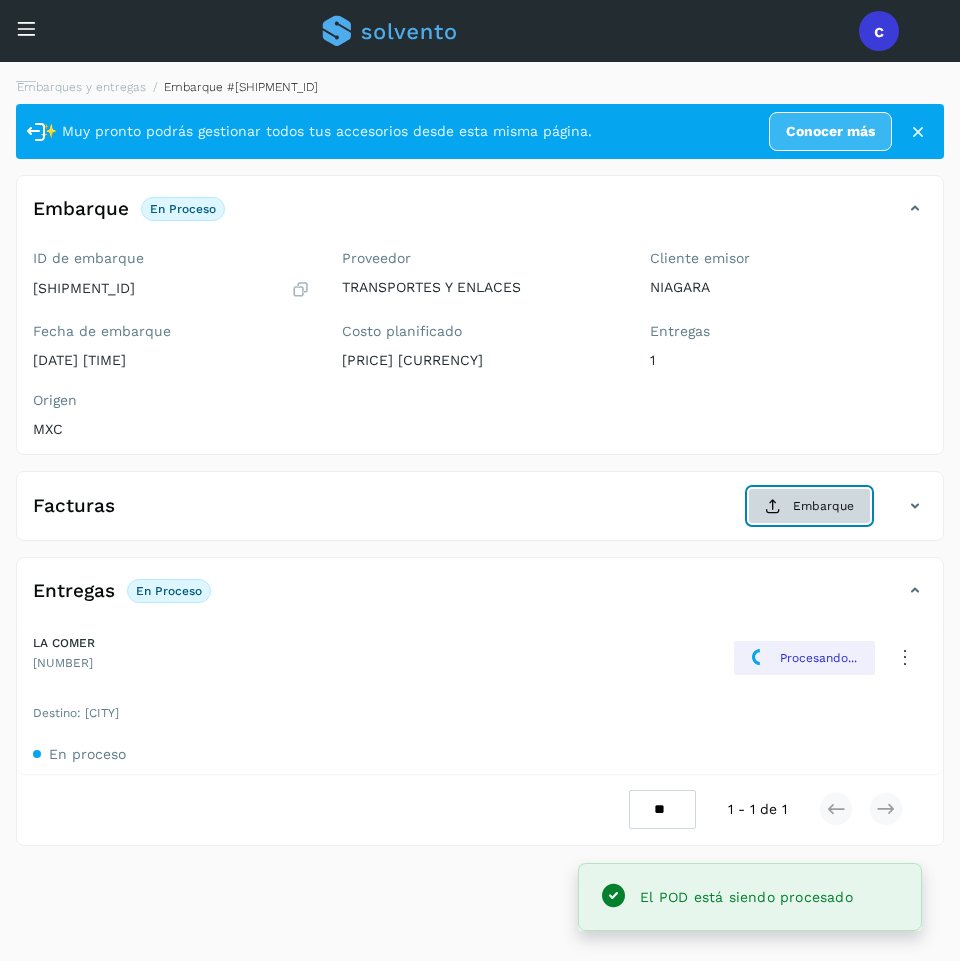 click on "Embarque" at bounding box center (809, 506) 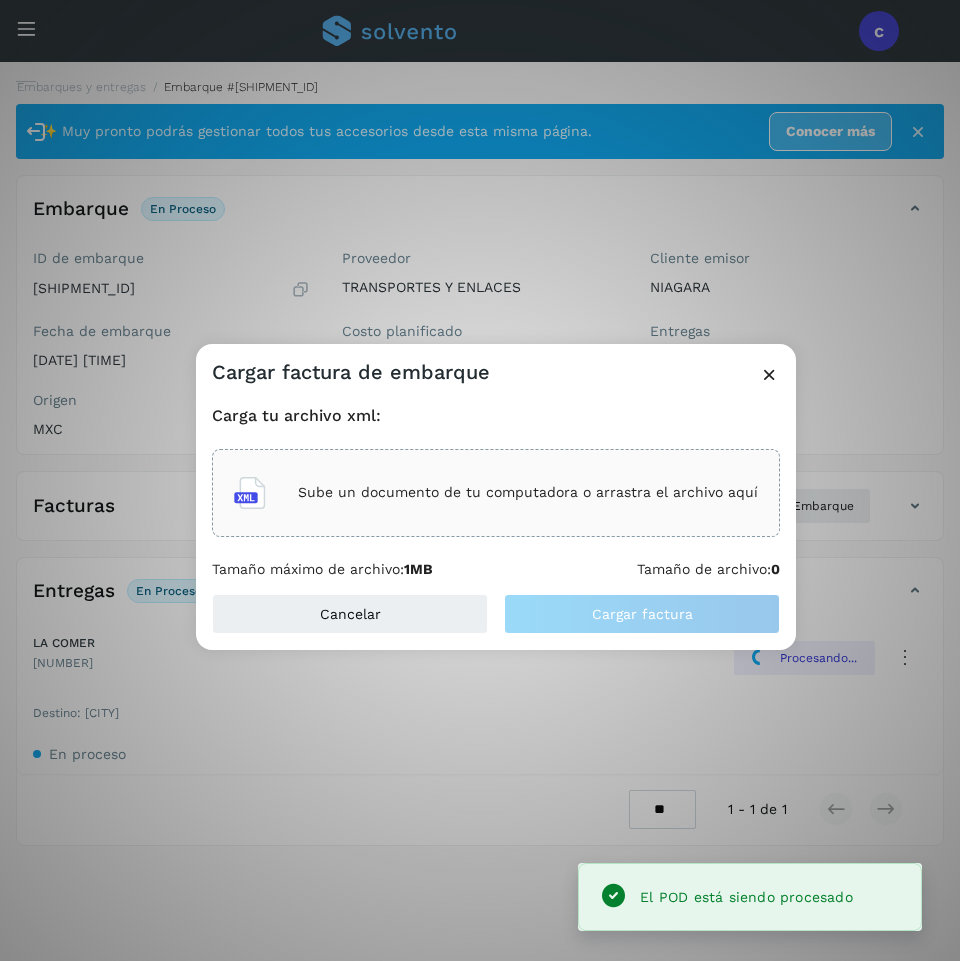click on "Sube un documento de tu computadora o arrastra el archivo aquí" at bounding box center [496, 493] 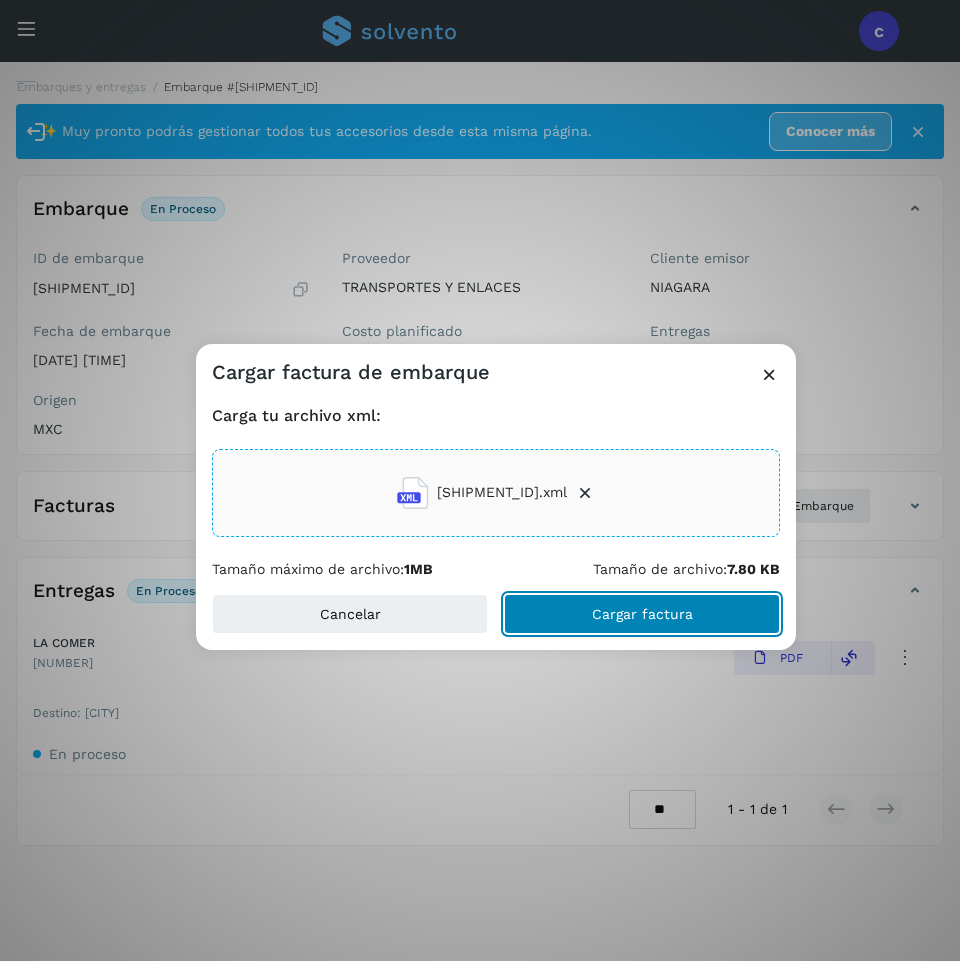 click on "Cargar factura" 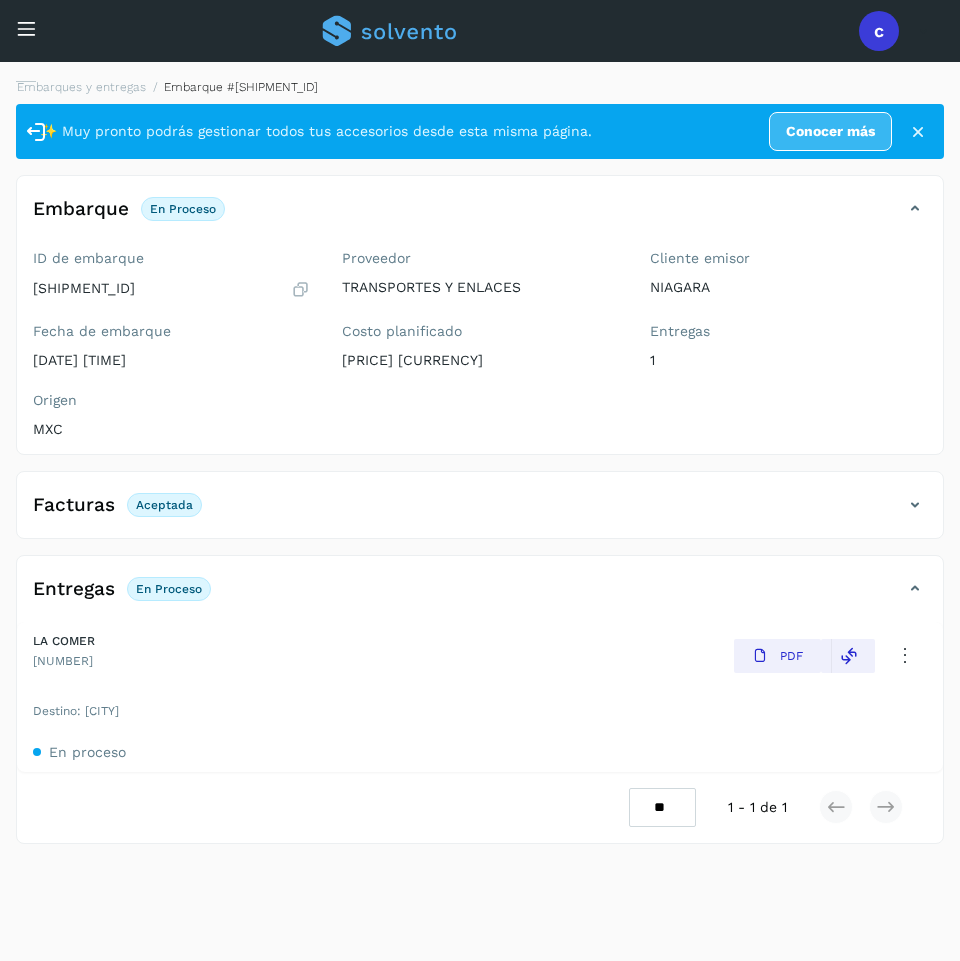 click on "Conoce nuestros beneficios
c Hola, [EMAIL]" at bounding box center (480, 31) 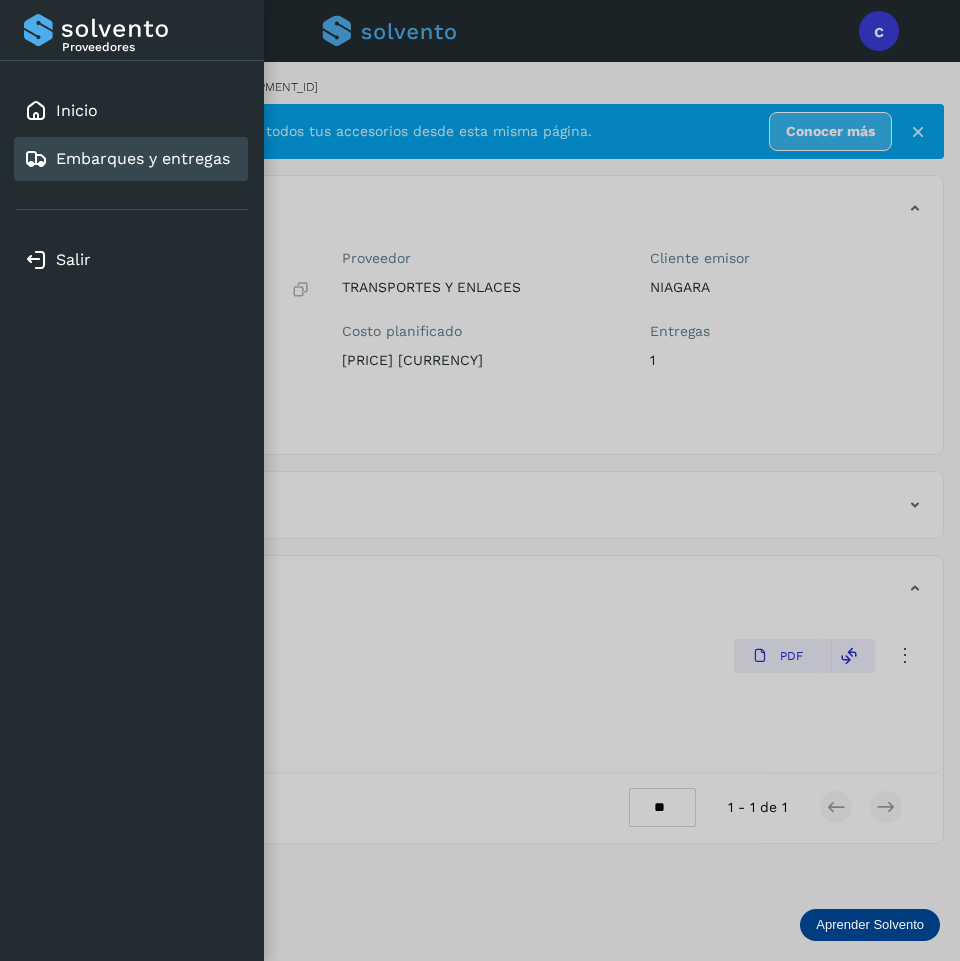 click on "Embarques y entregas" at bounding box center [143, 158] 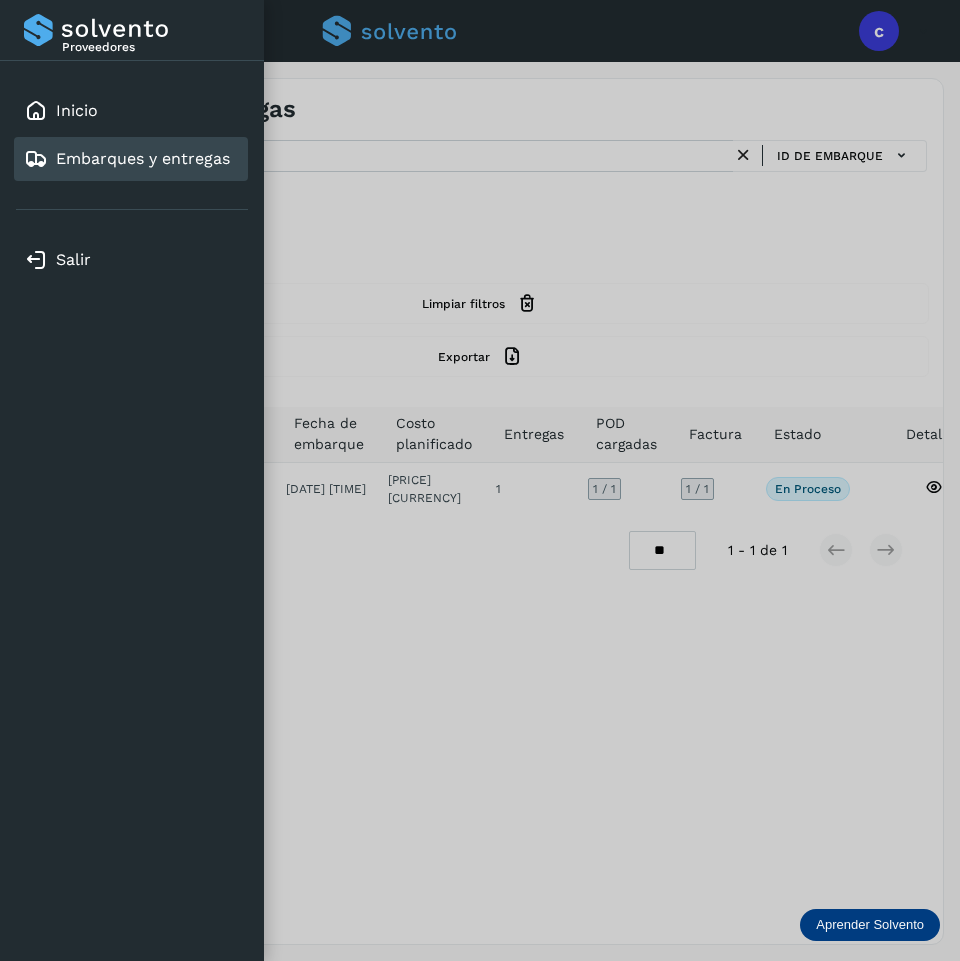 click at bounding box center (480, 480) 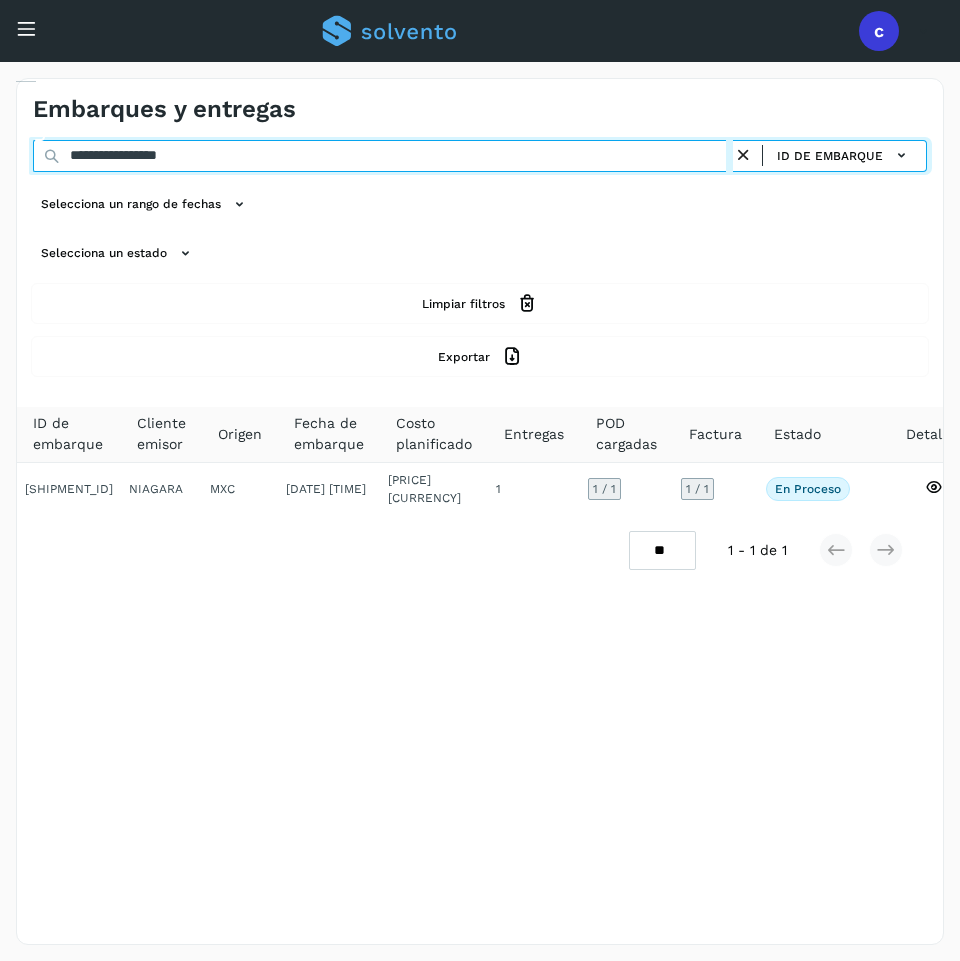 click on "**********" at bounding box center [383, 156] 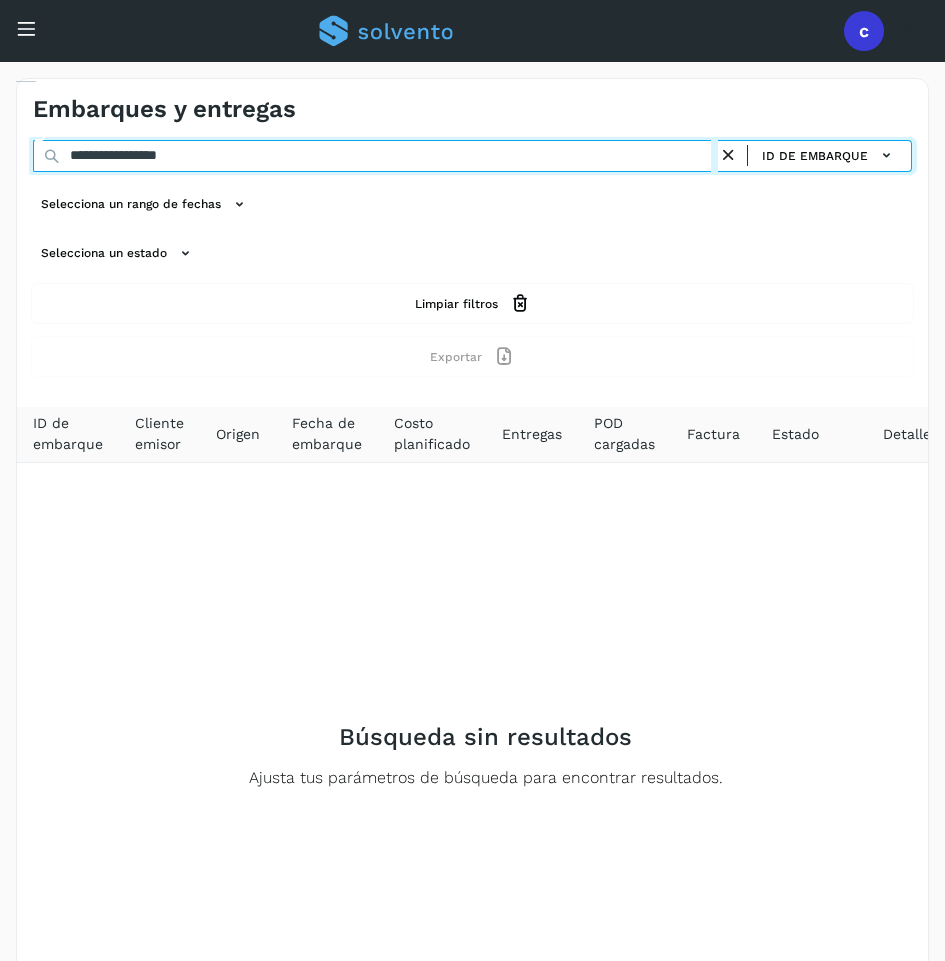 click on "**********" at bounding box center [375, 156] 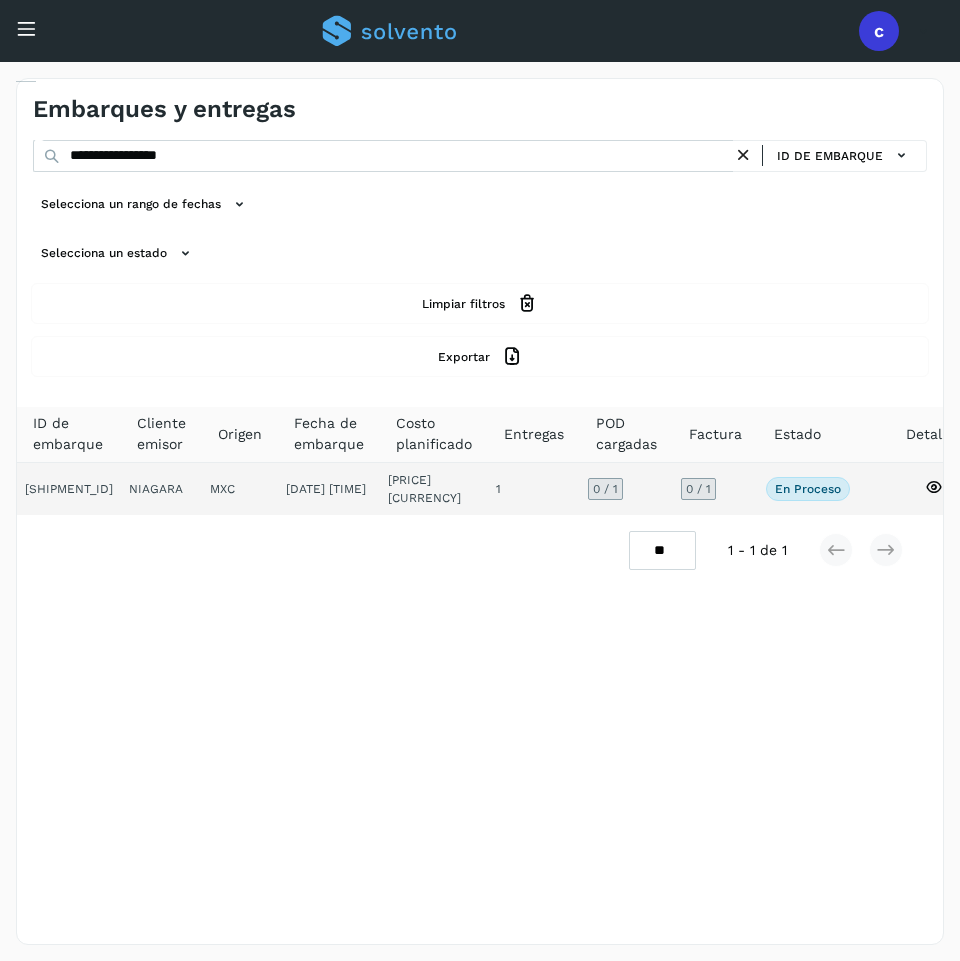 click on "0  / 1" 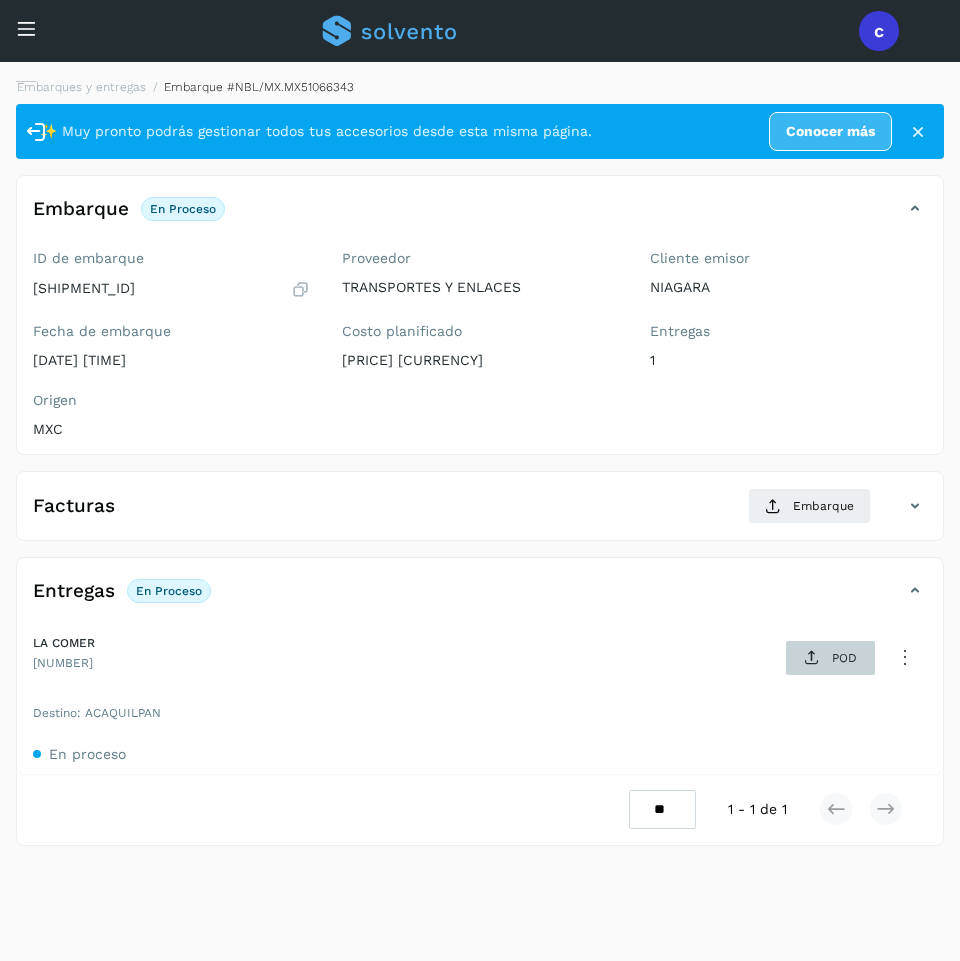 click on "POD" at bounding box center [830, 658] 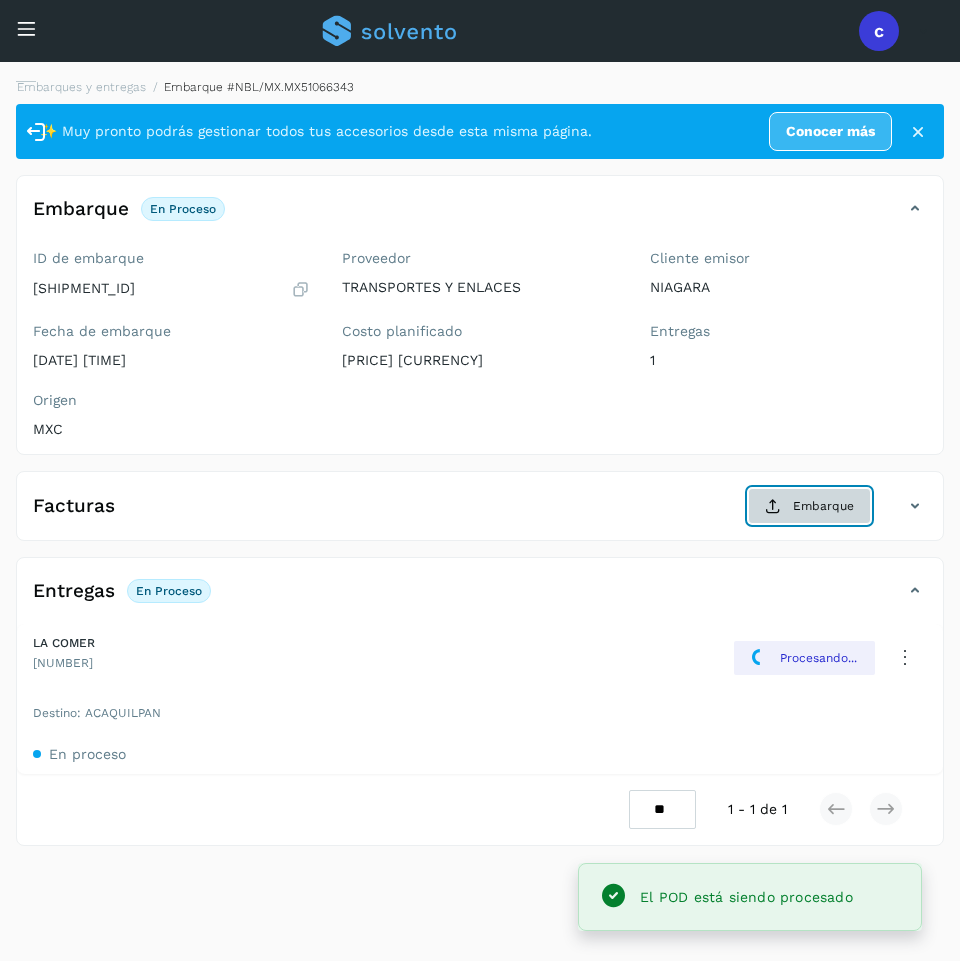 click on "Embarque" 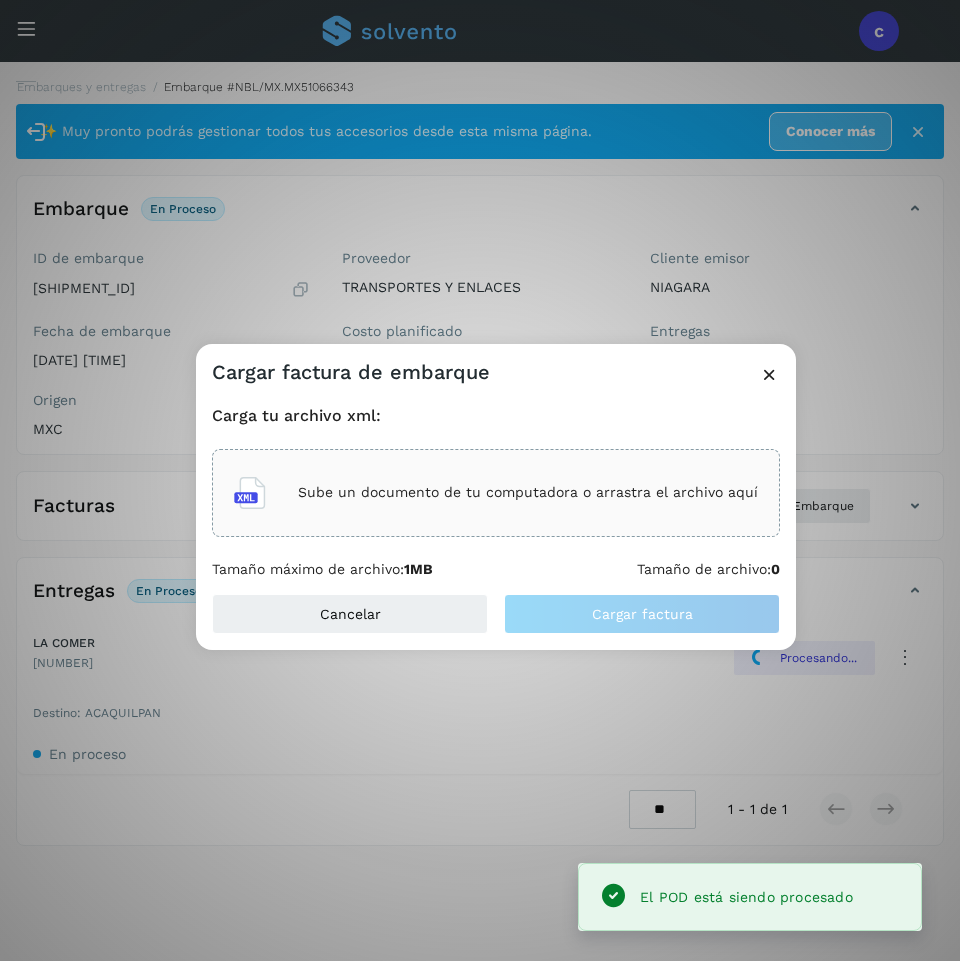 click on "Sube un documento de tu computadora o arrastra el archivo aquí" 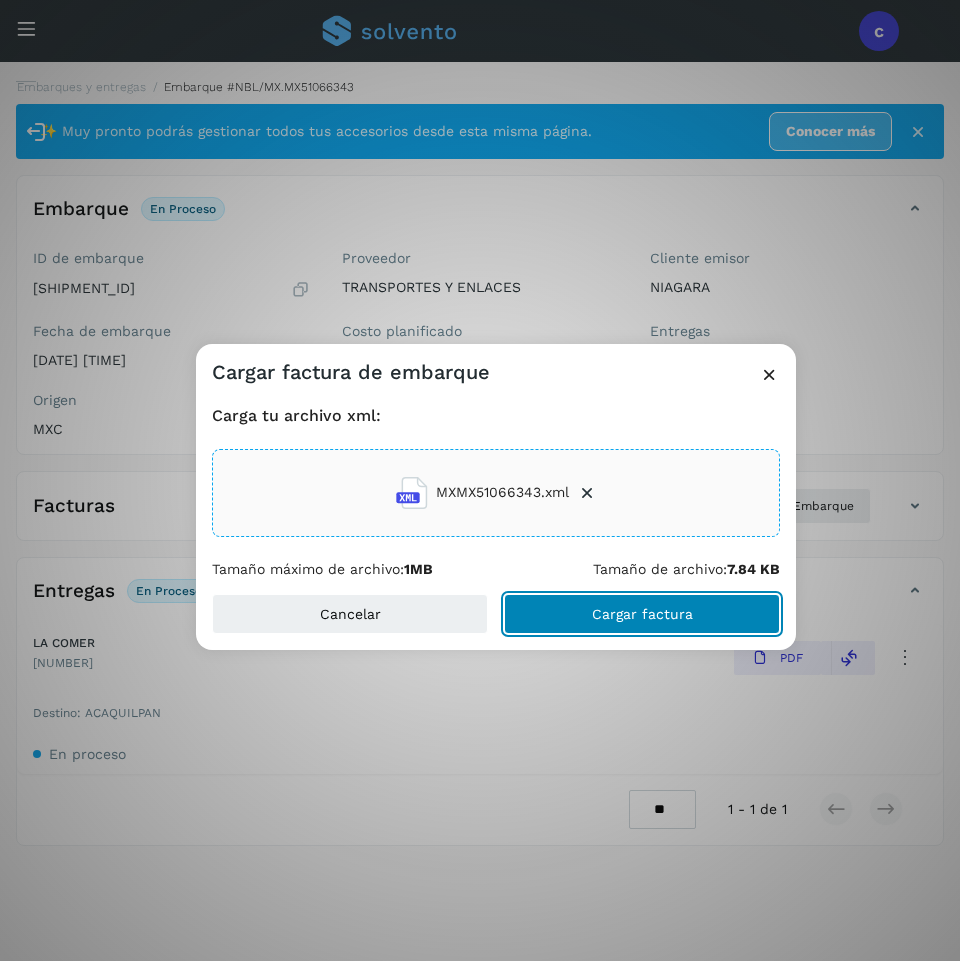 click on "Cargar factura" 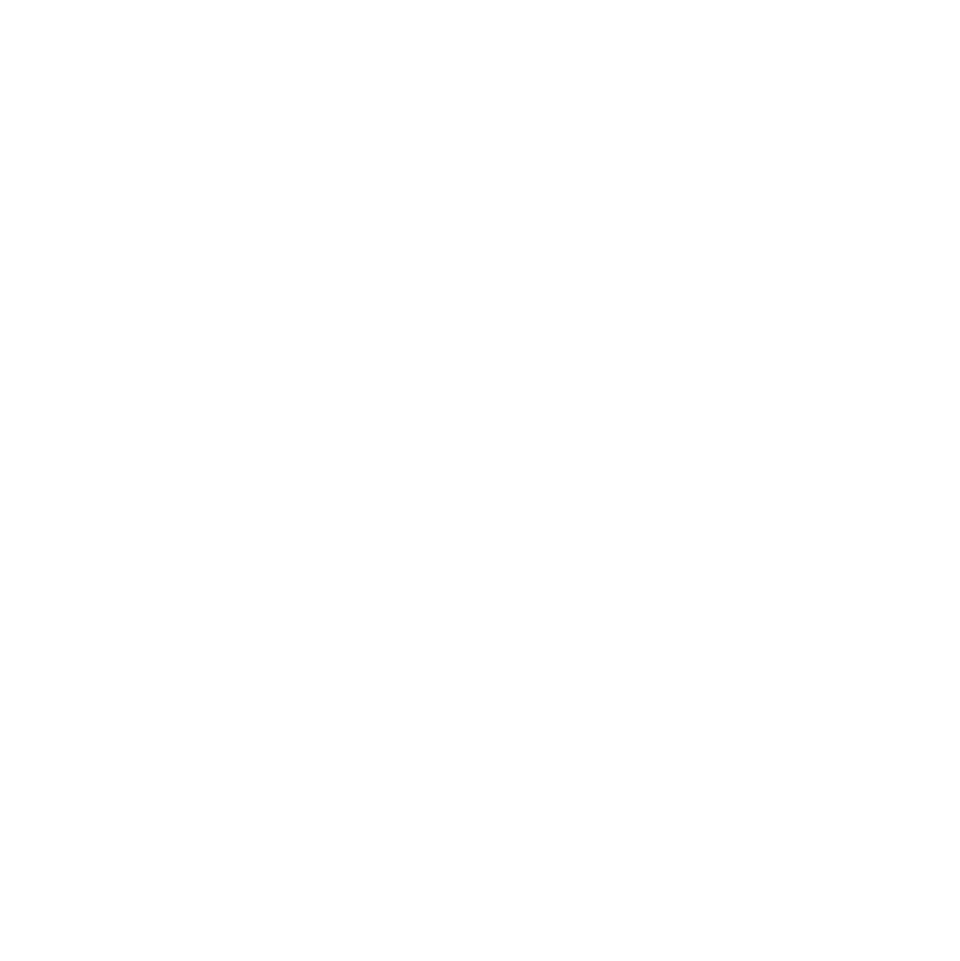 scroll, scrollTop: 0, scrollLeft: 0, axis: both 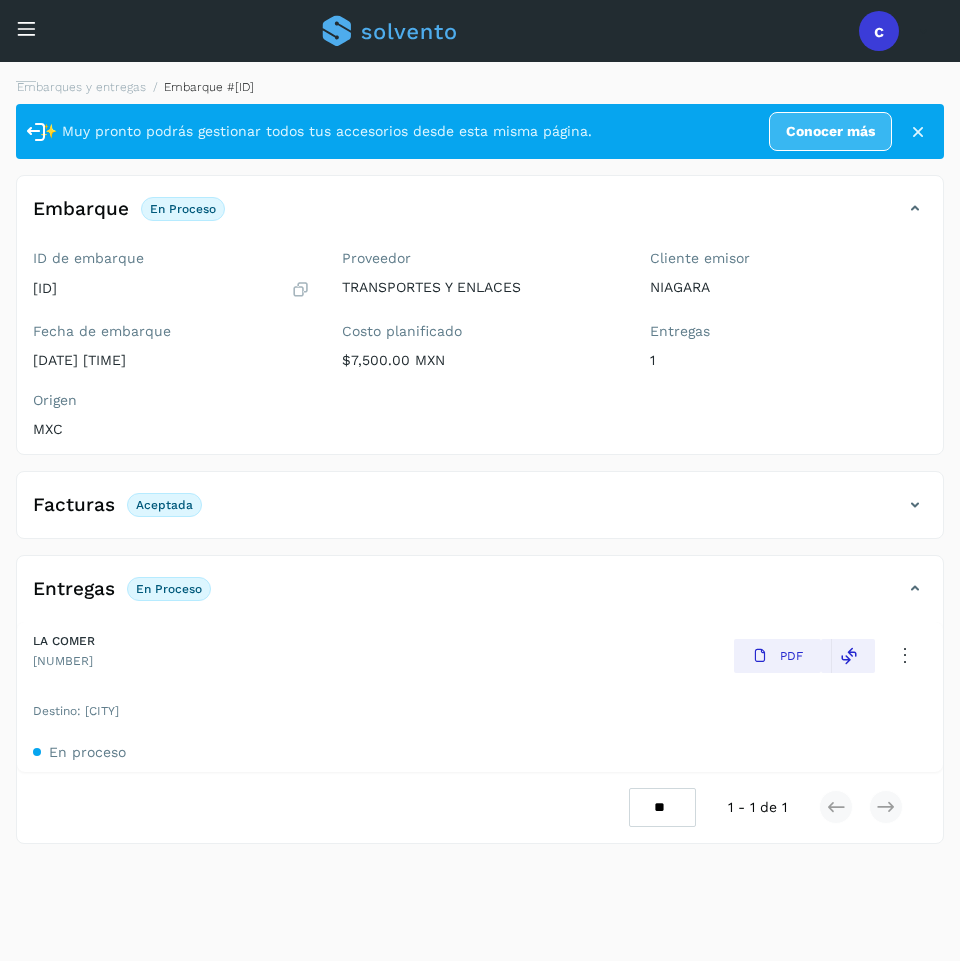 click on "Conoce nuestros beneficios
c Hola, [EMAIL]" at bounding box center (480, 31) 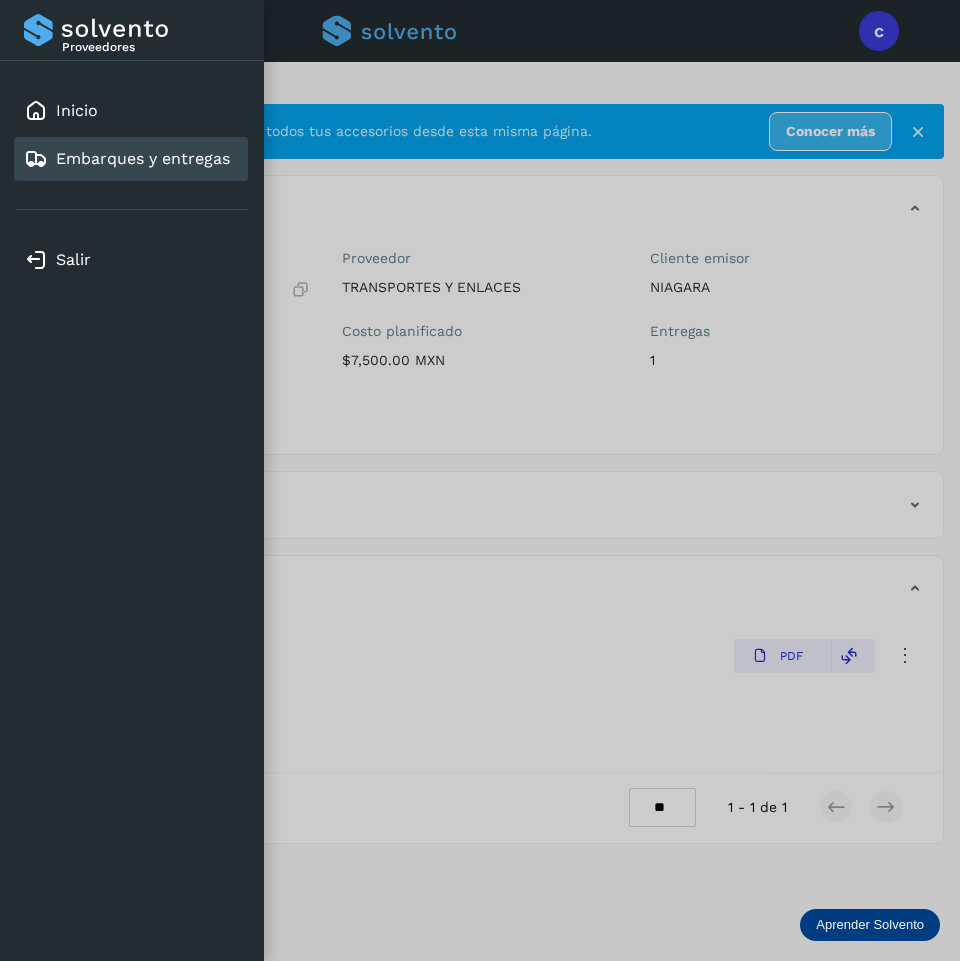 click on "Embarques y entregas" at bounding box center (143, 158) 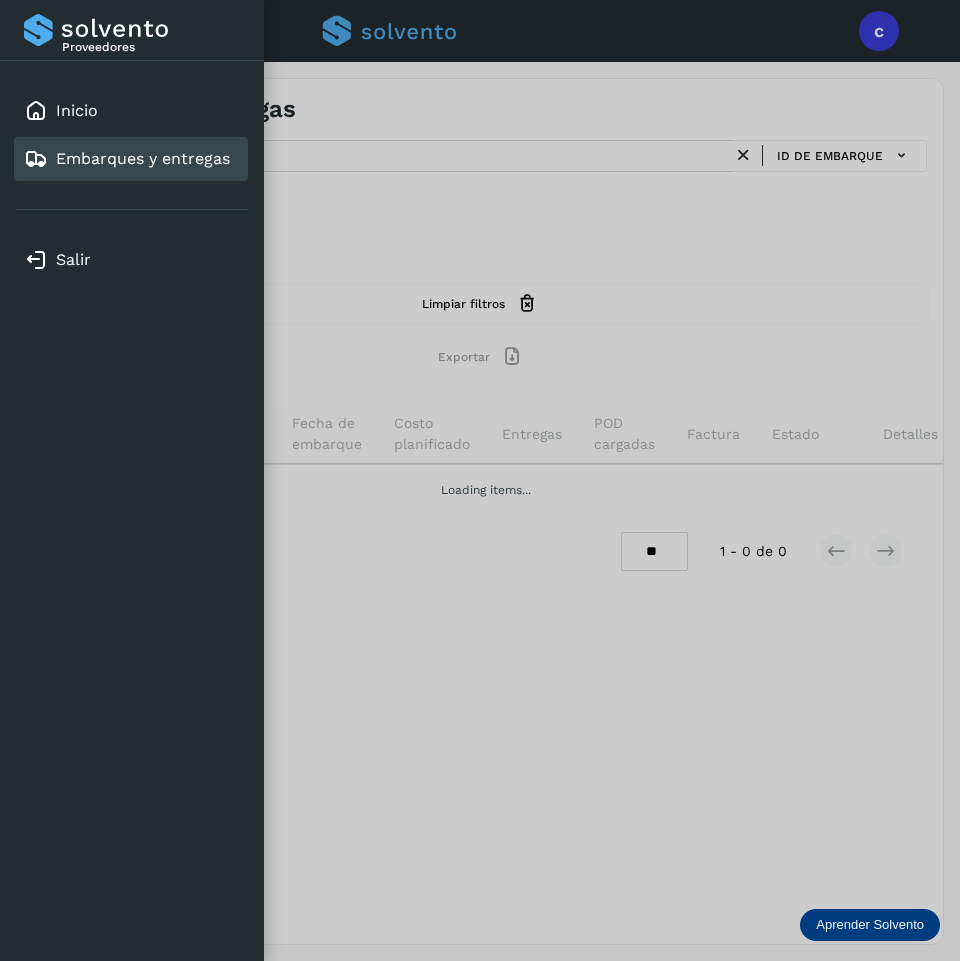 click at bounding box center [480, 480] 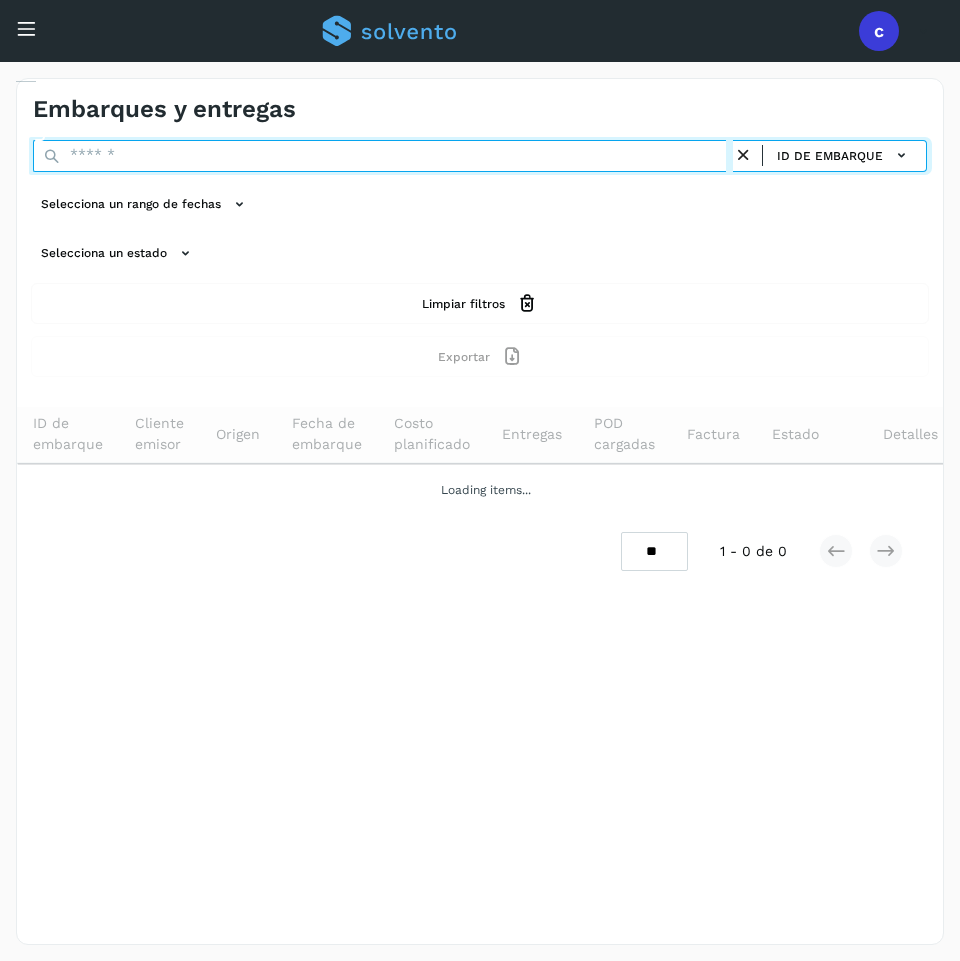 click at bounding box center [383, 156] 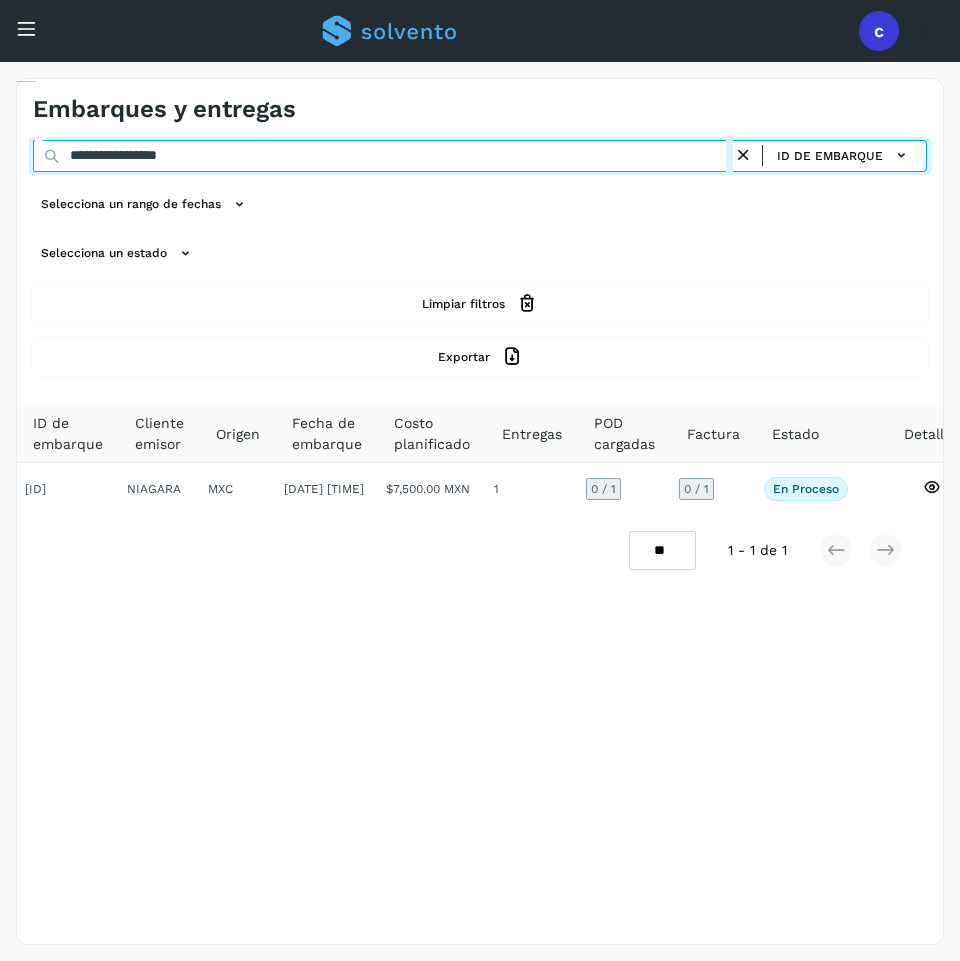 type on "**********" 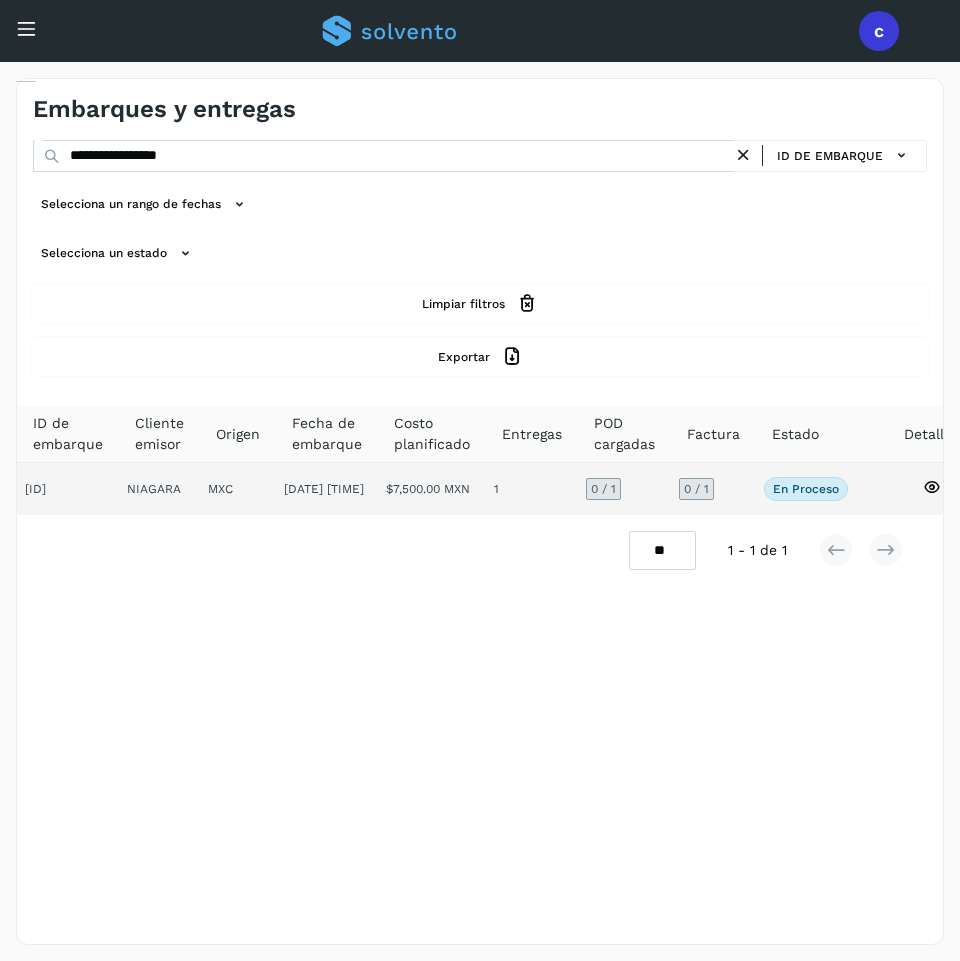 click on "1" 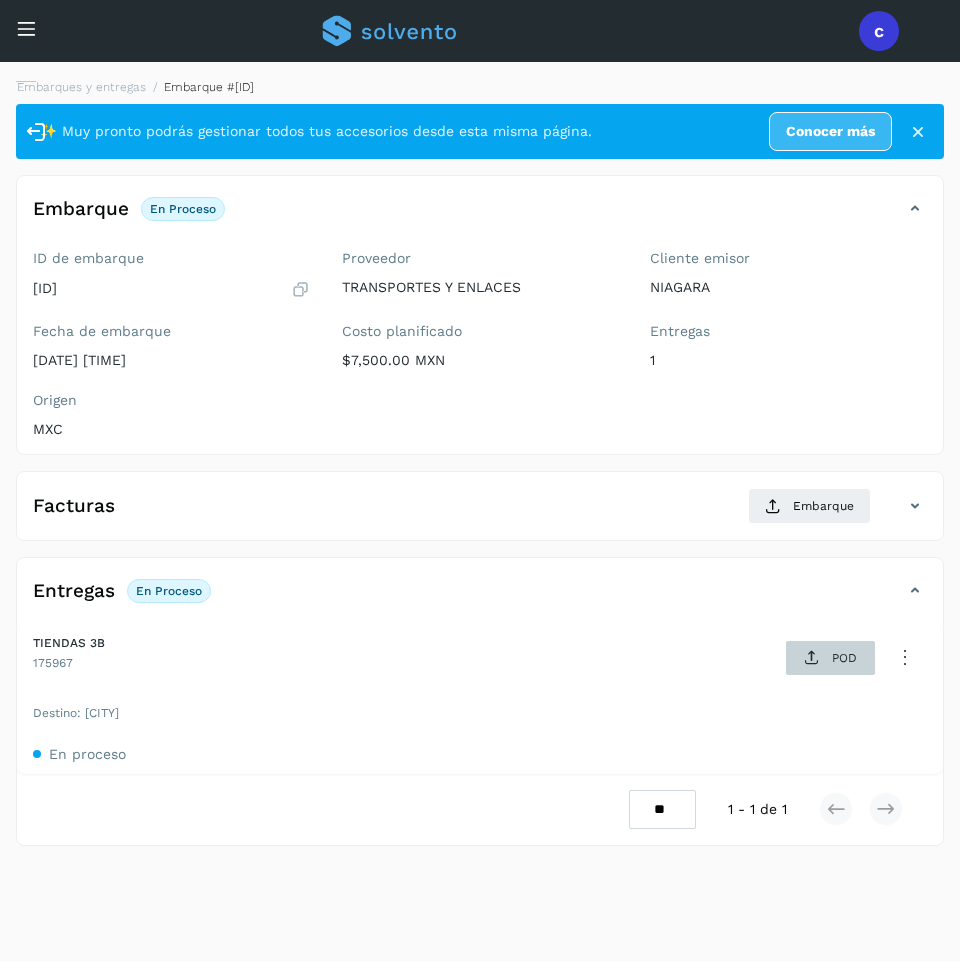 click on "POD" at bounding box center [830, 658] 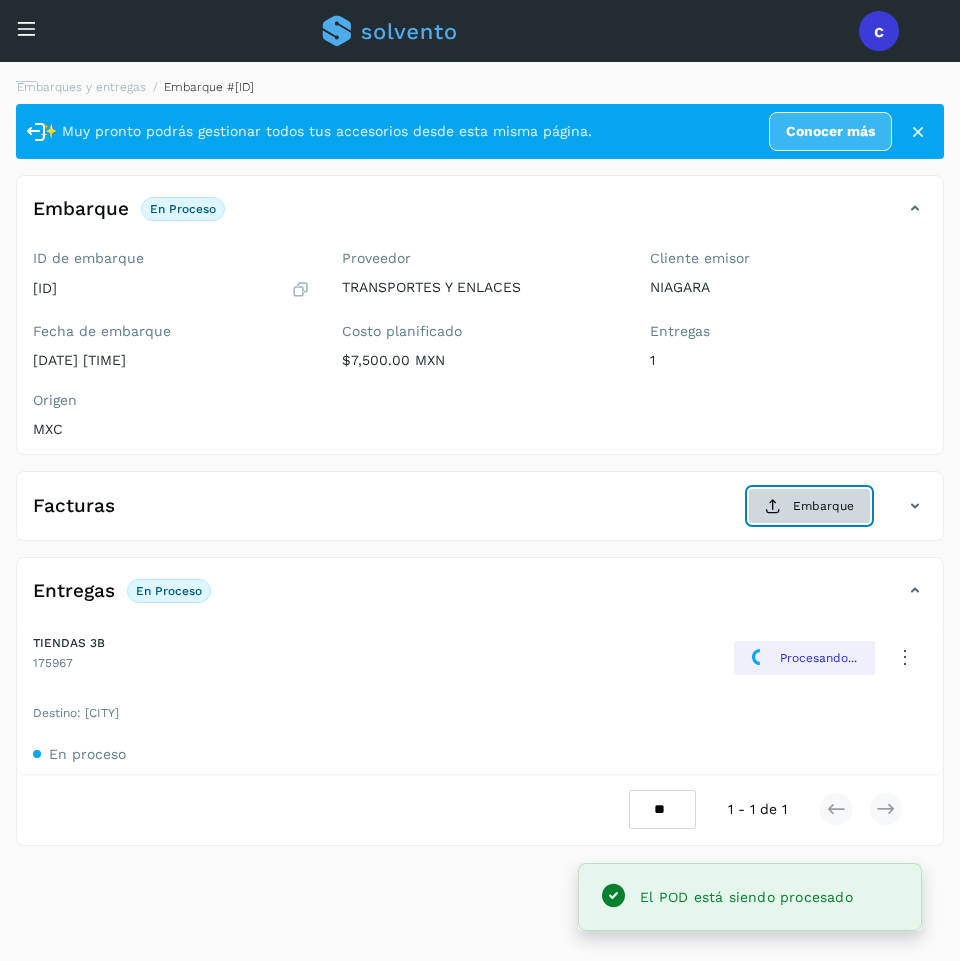 click on "Embarque" 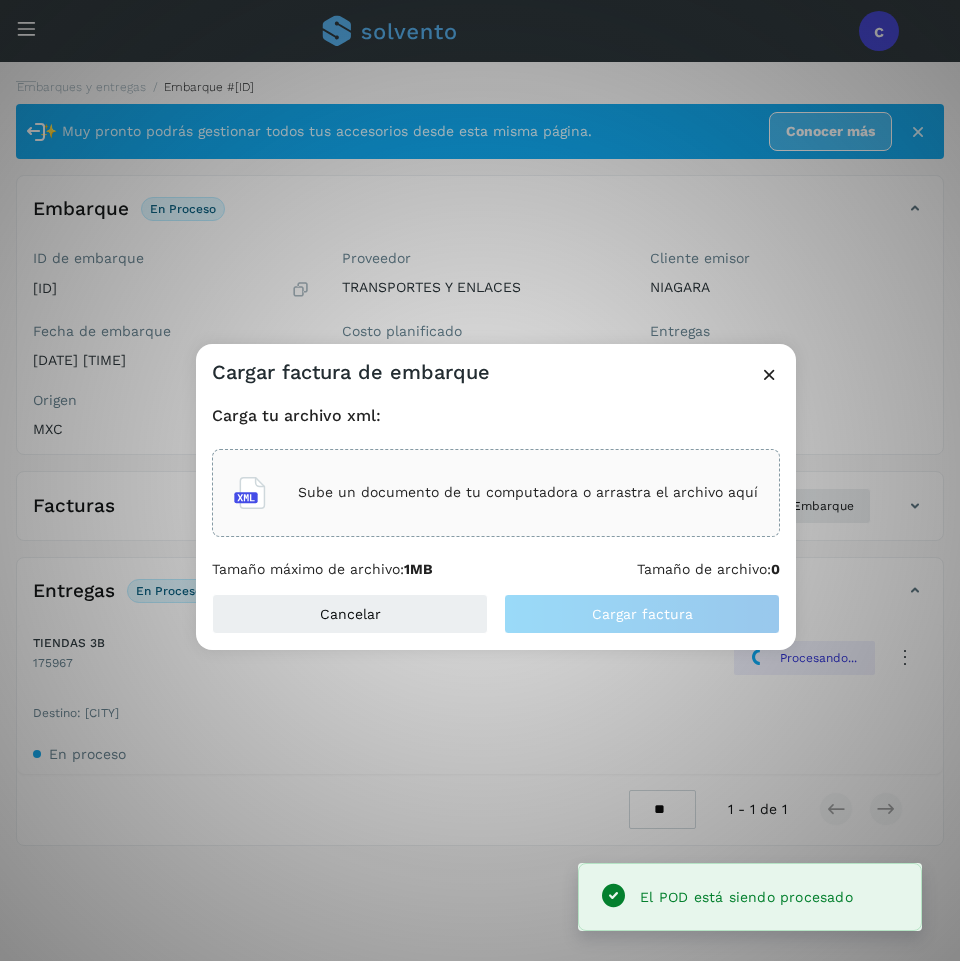 click on "Sube un documento de tu computadora o arrastra el archivo aquí" at bounding box center (528, 492) 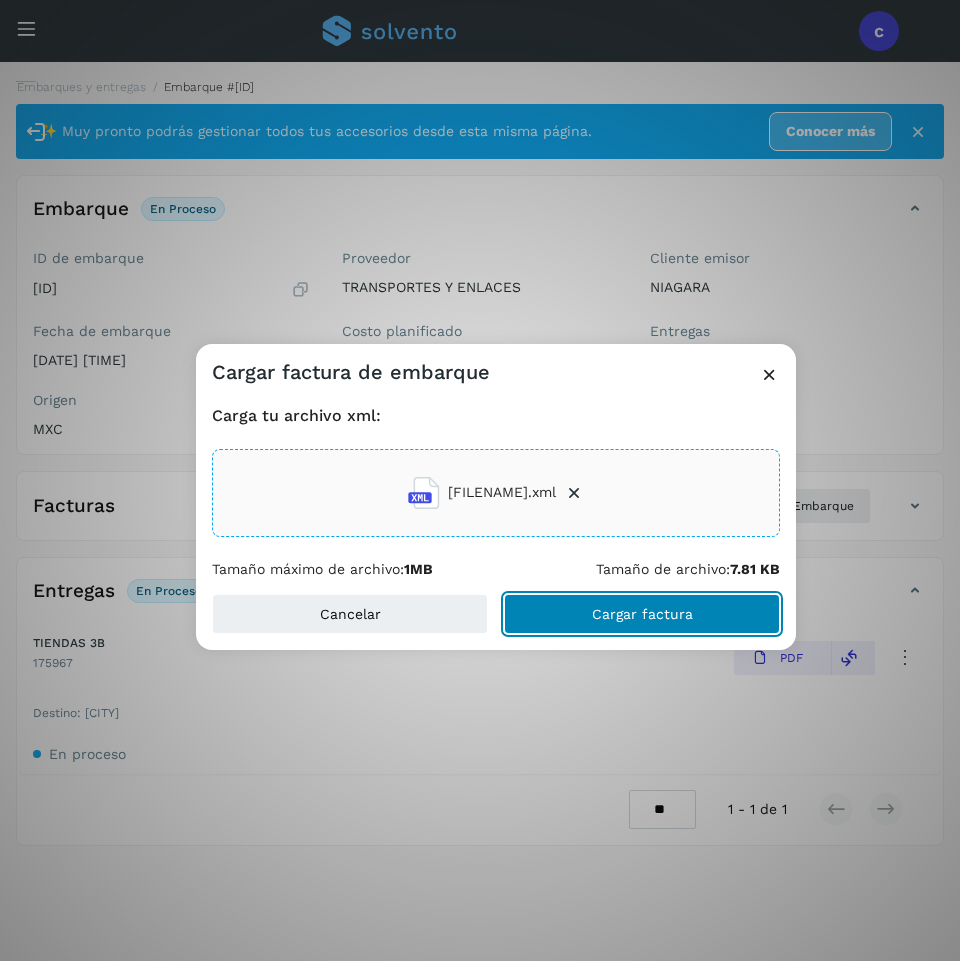 click on "Cargar factura" 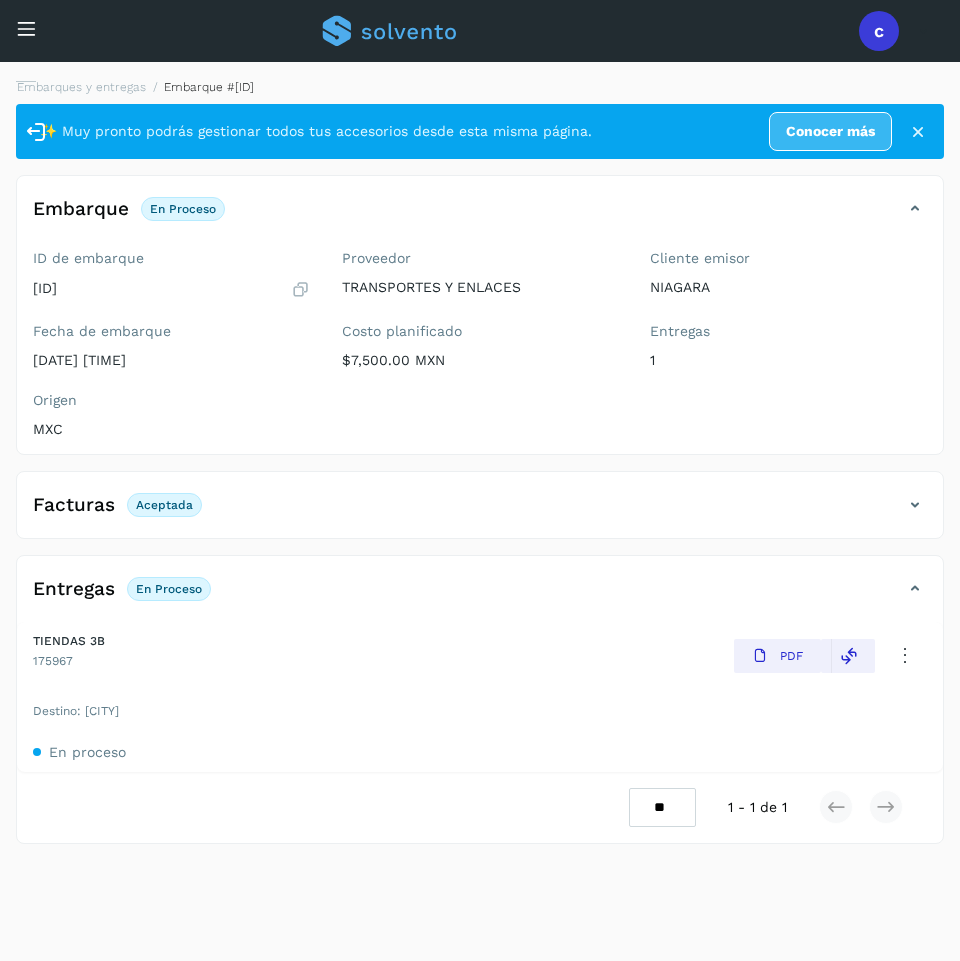 click at bounding box center (26, 28) 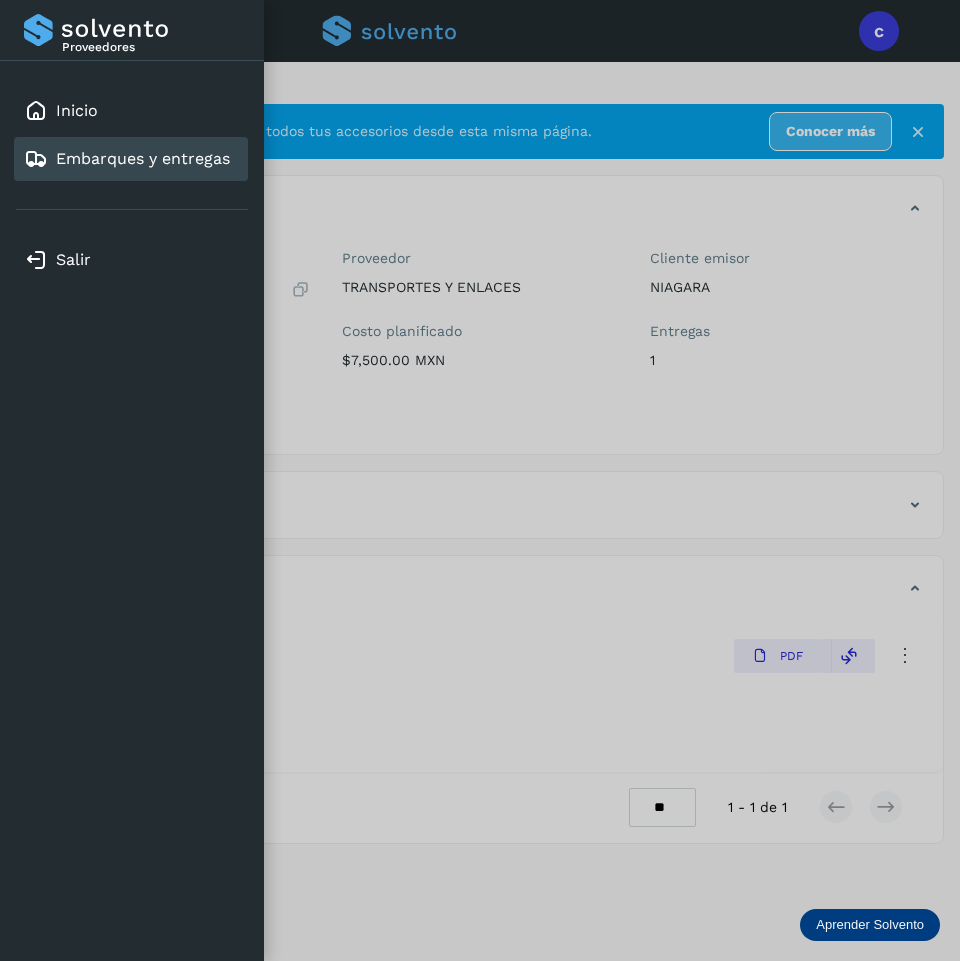 click on "Embarques y entregas" at bounding box center [143, 158] 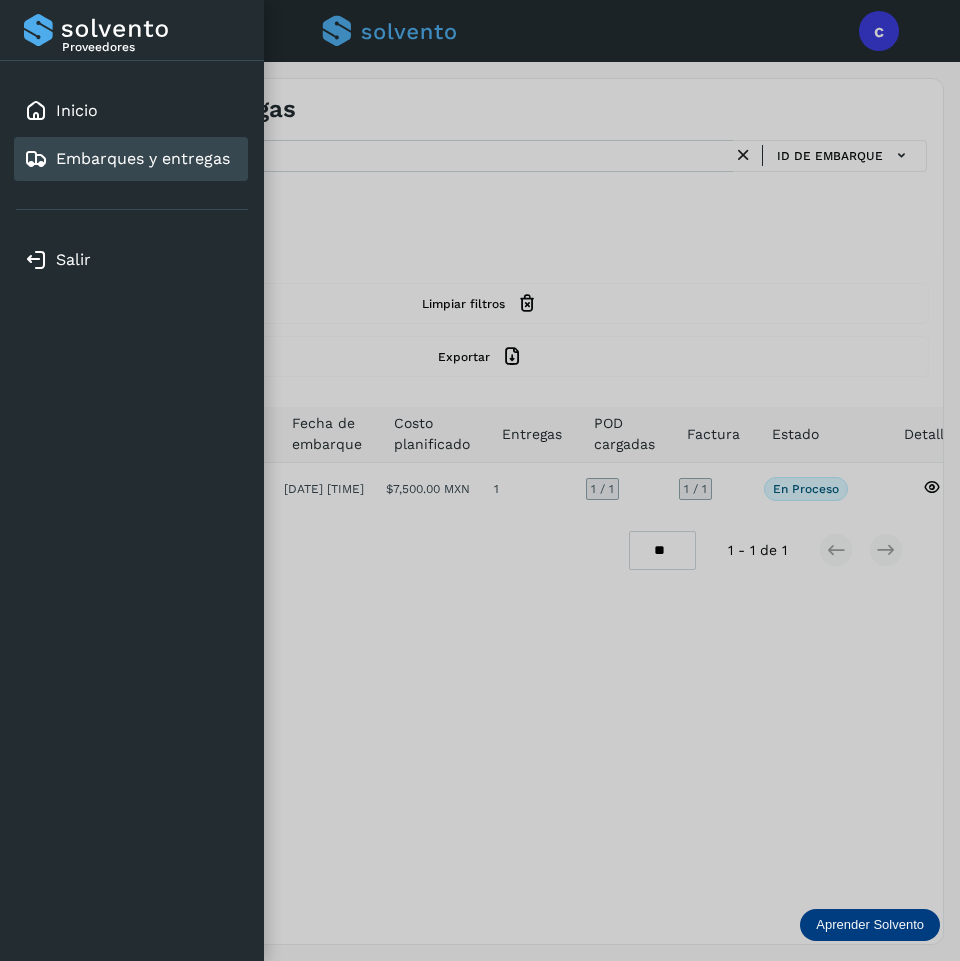 click at bounding box center (480, 480) 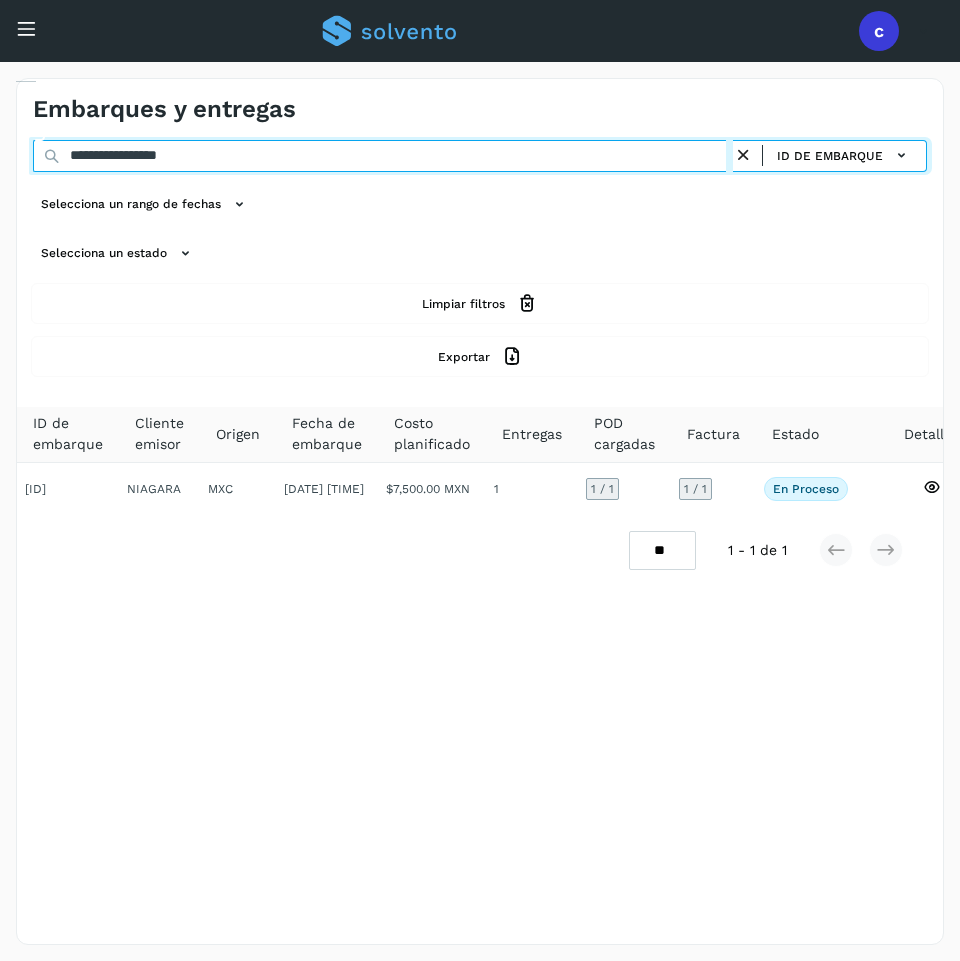 click on "**********" at bounding box center [383, 156] 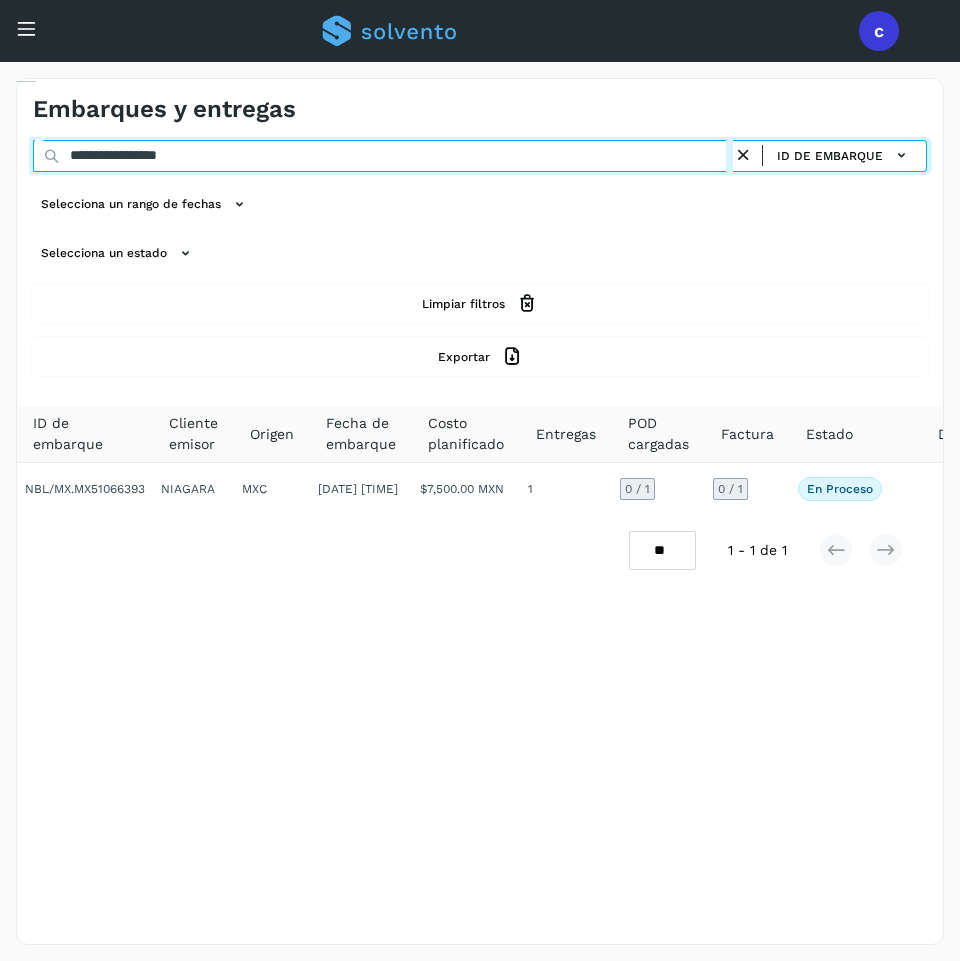 type on "**********" 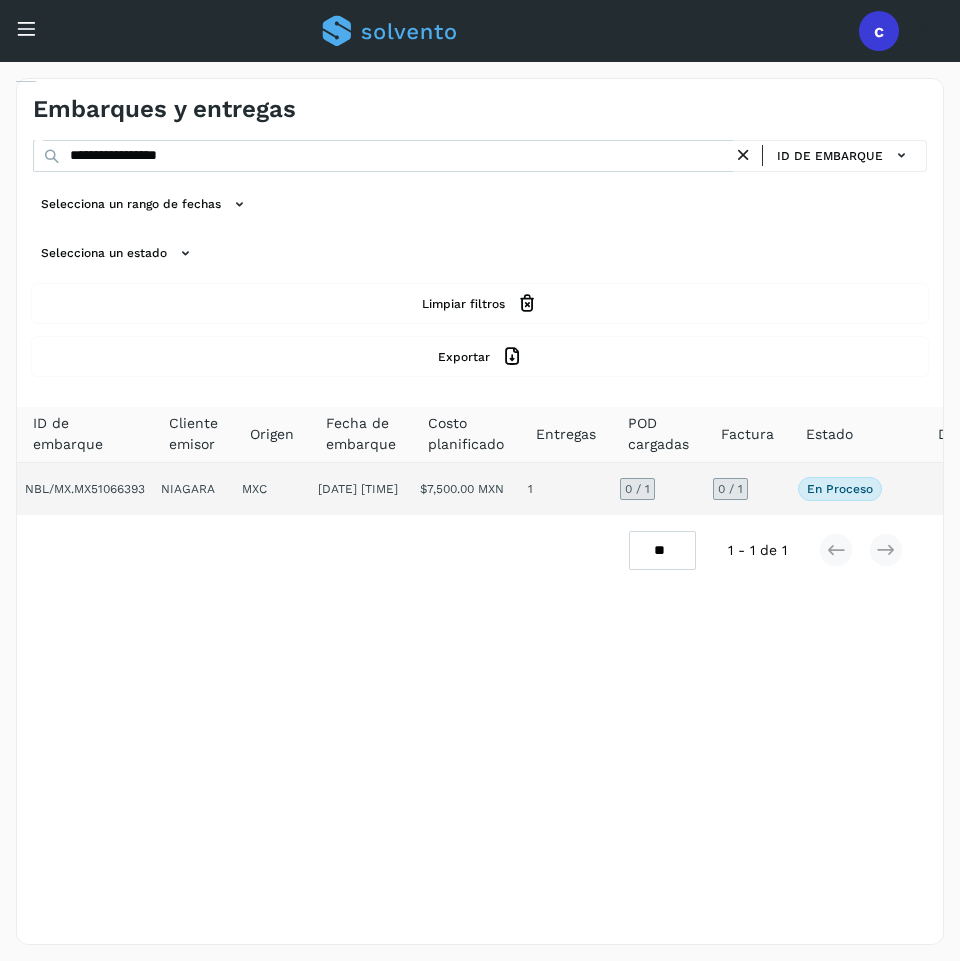 click on "[DATE] [TIME]" 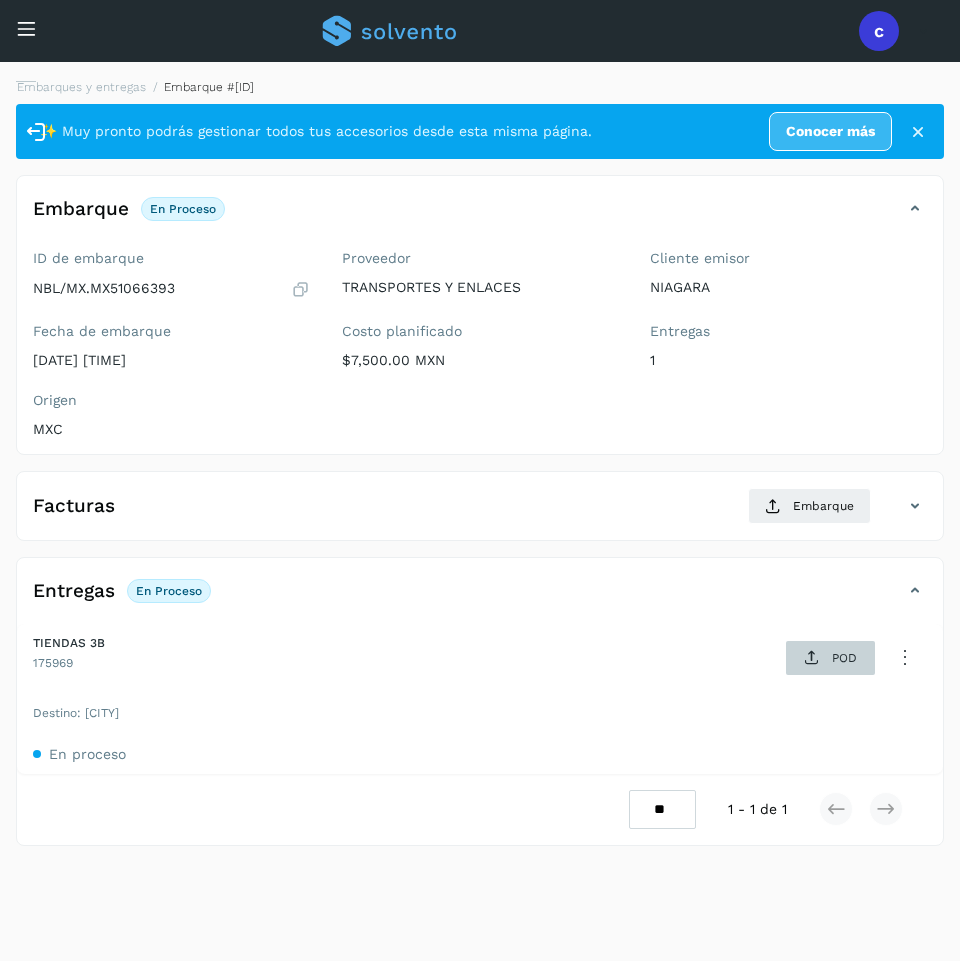 click on "POD" at bounding box center [844, 658] 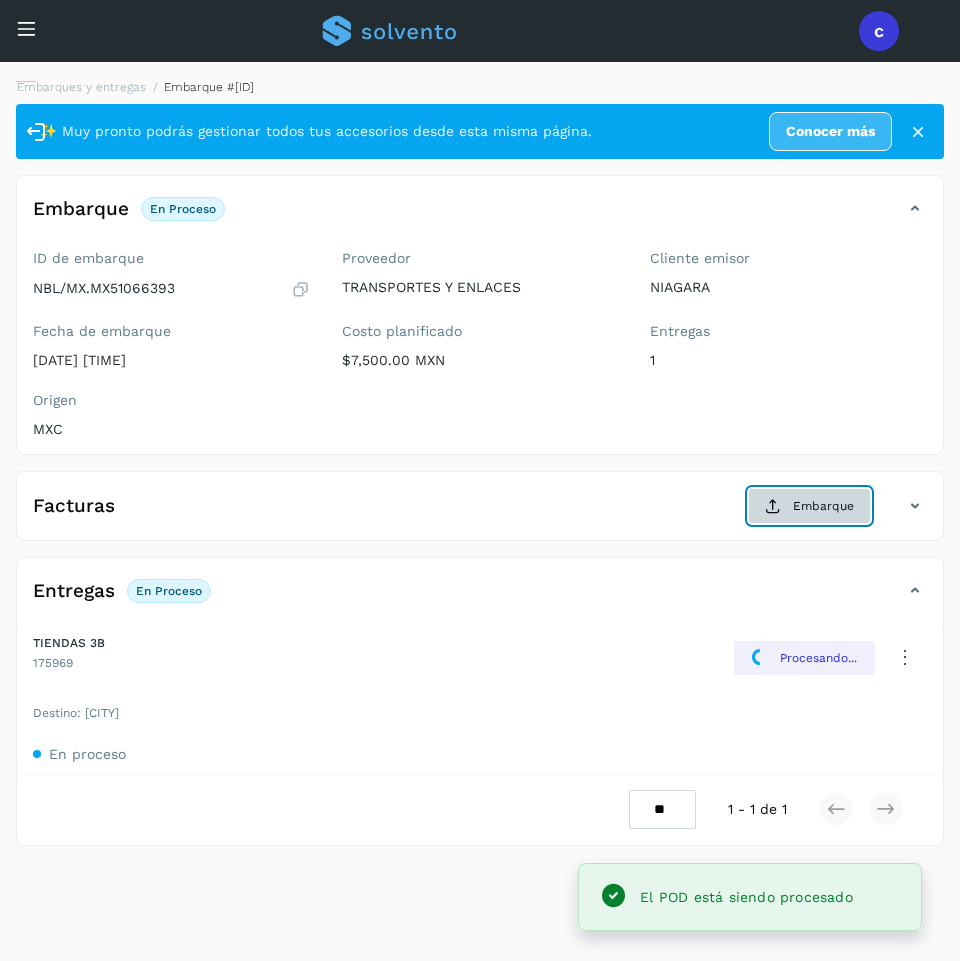 click on "Embarque" 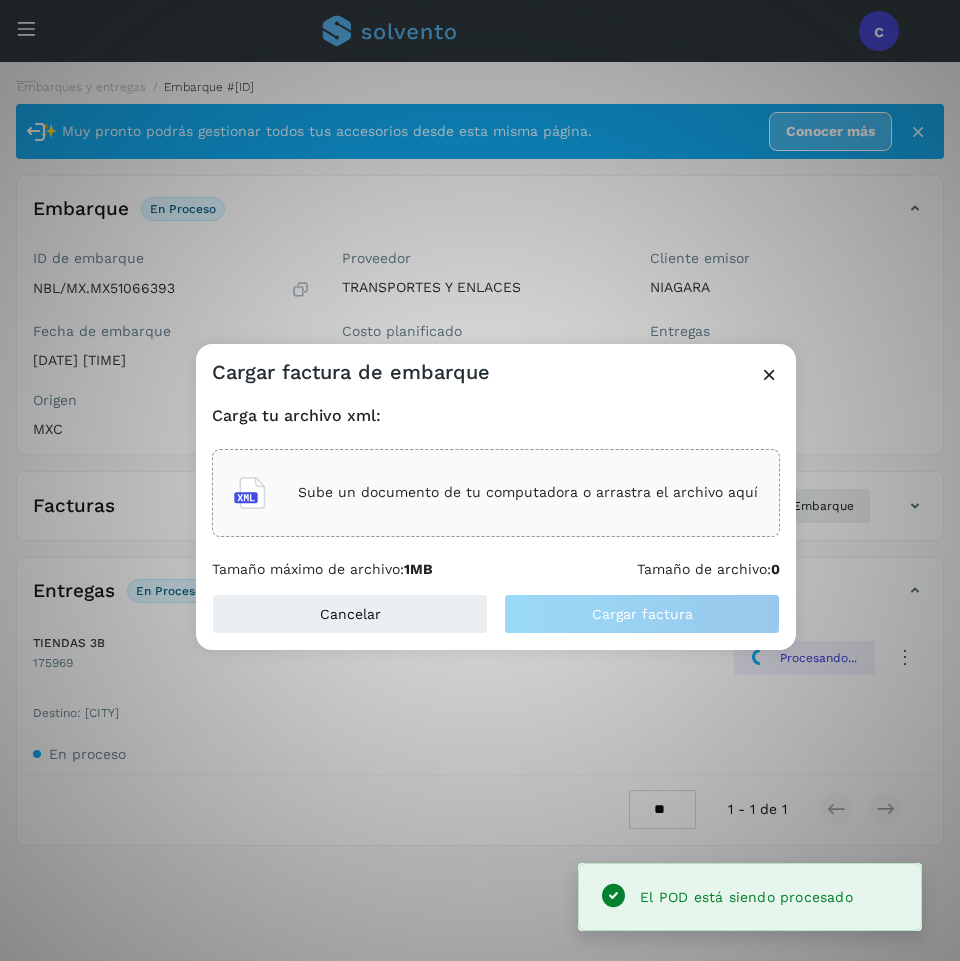 click on "Sube un documento de tu computadora o arrastra el archivo aquí" 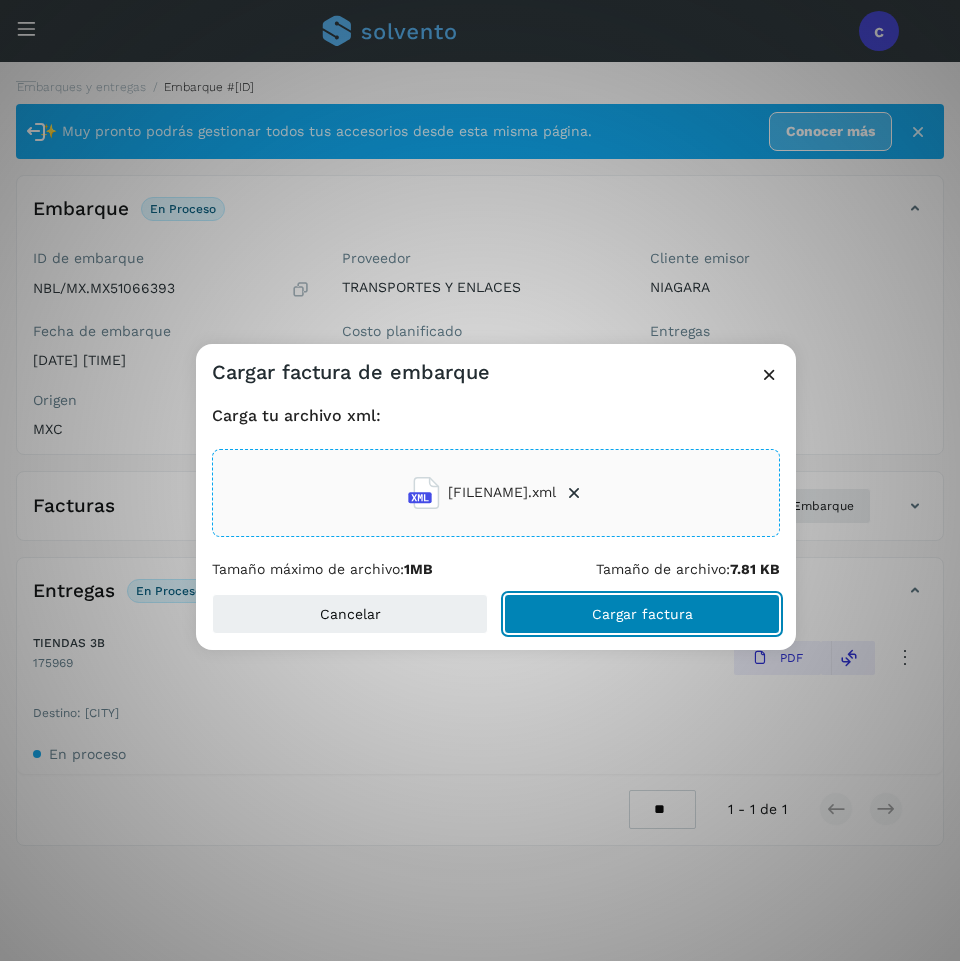 click on "Cargar factura" 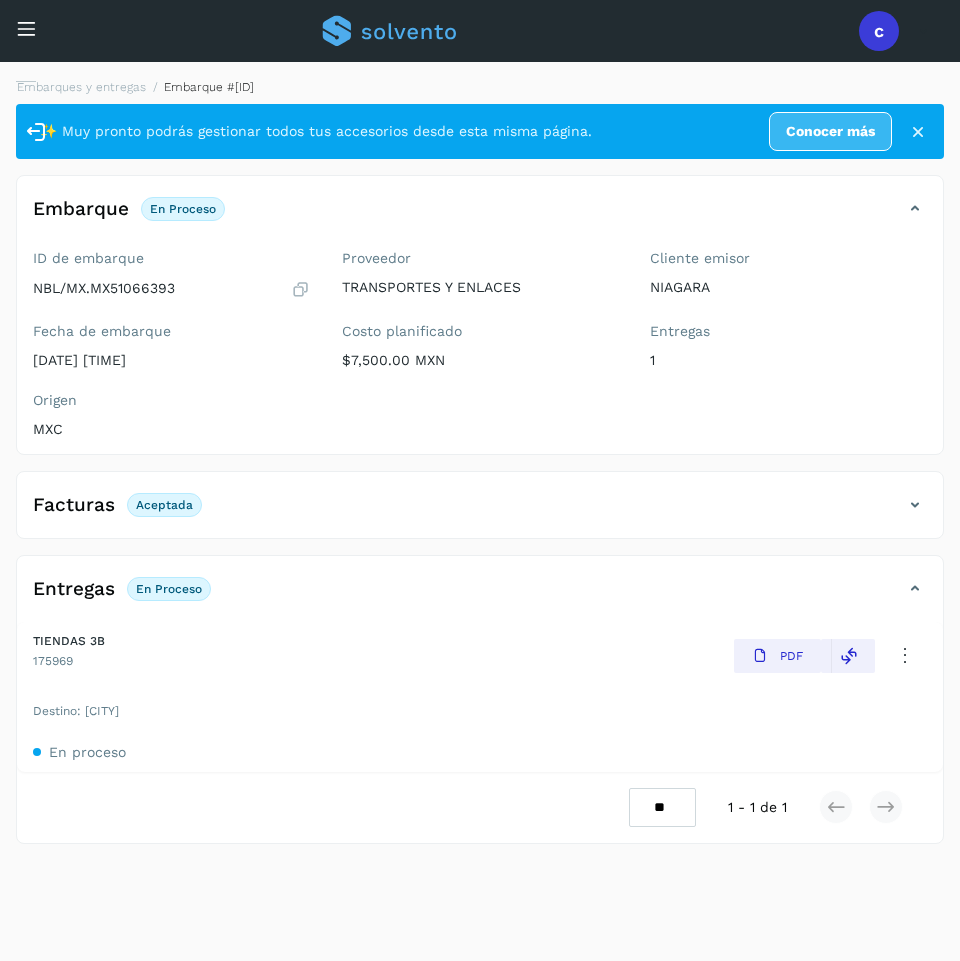 click at bounding box center [26, 28] 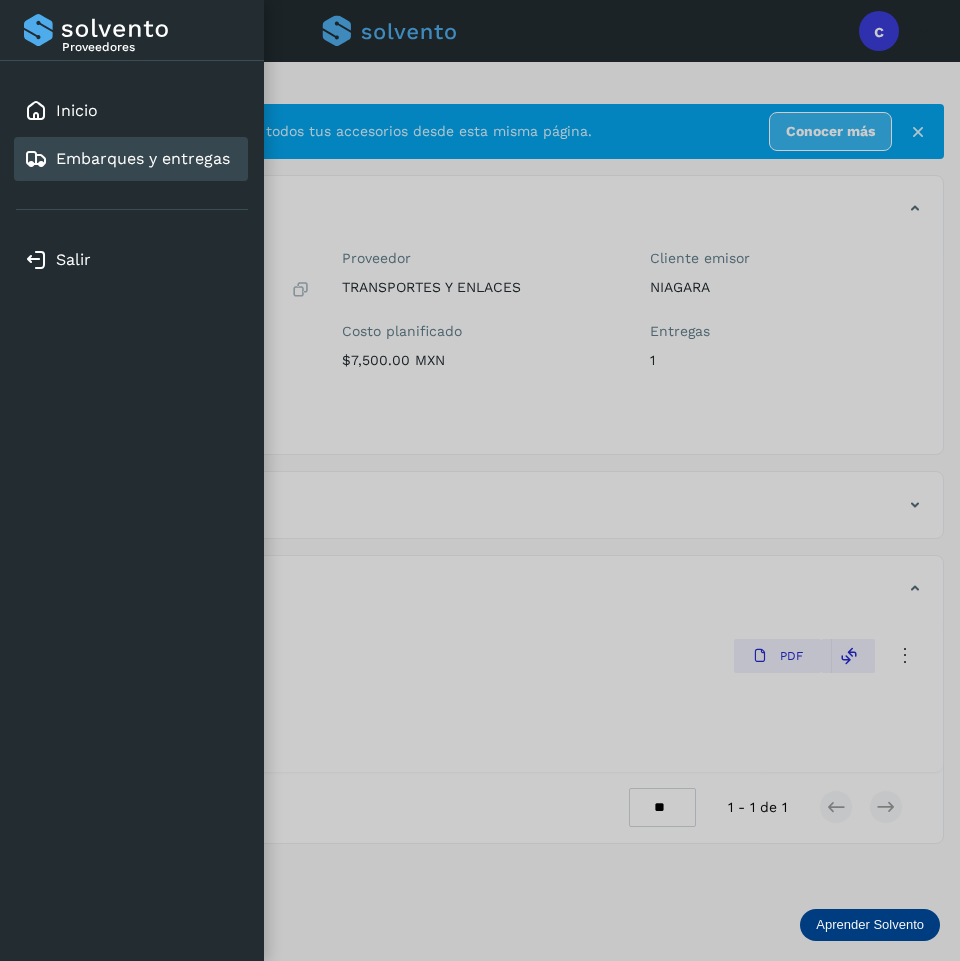 click on "Embarques y entregas" at bounding box center (143, 158) 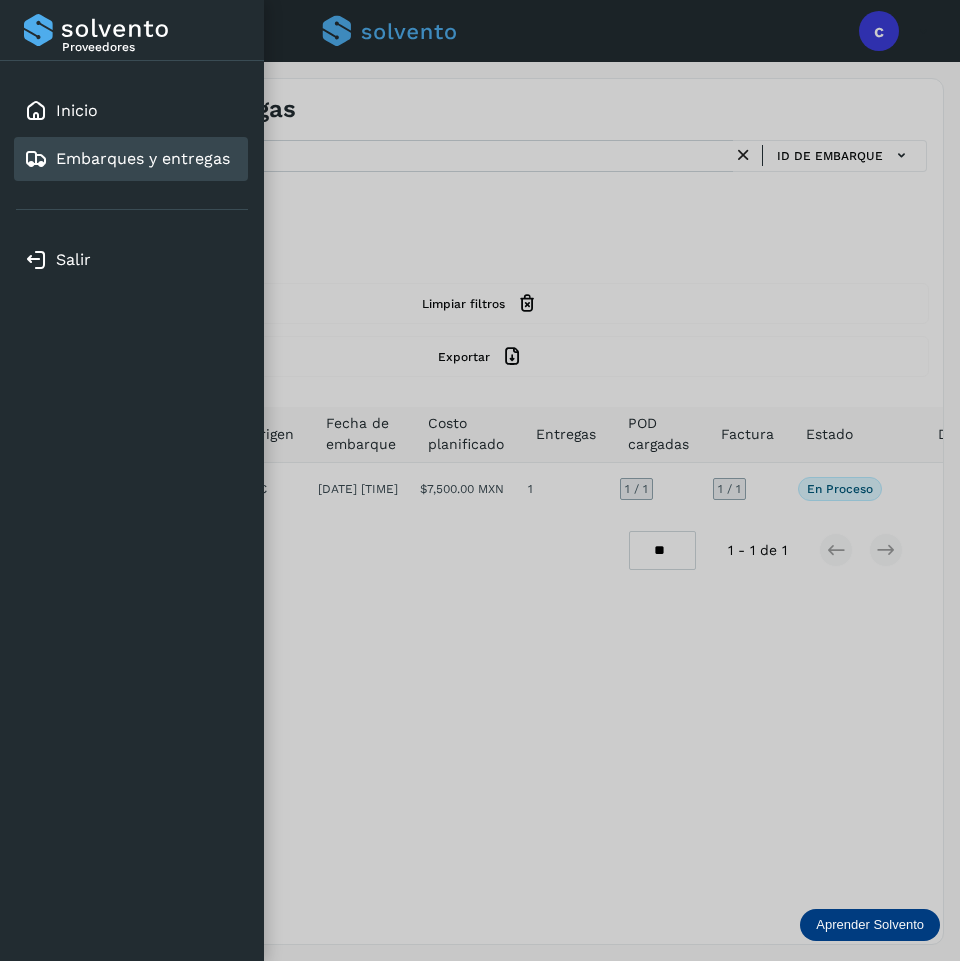 click at bounding box center (480, 480) 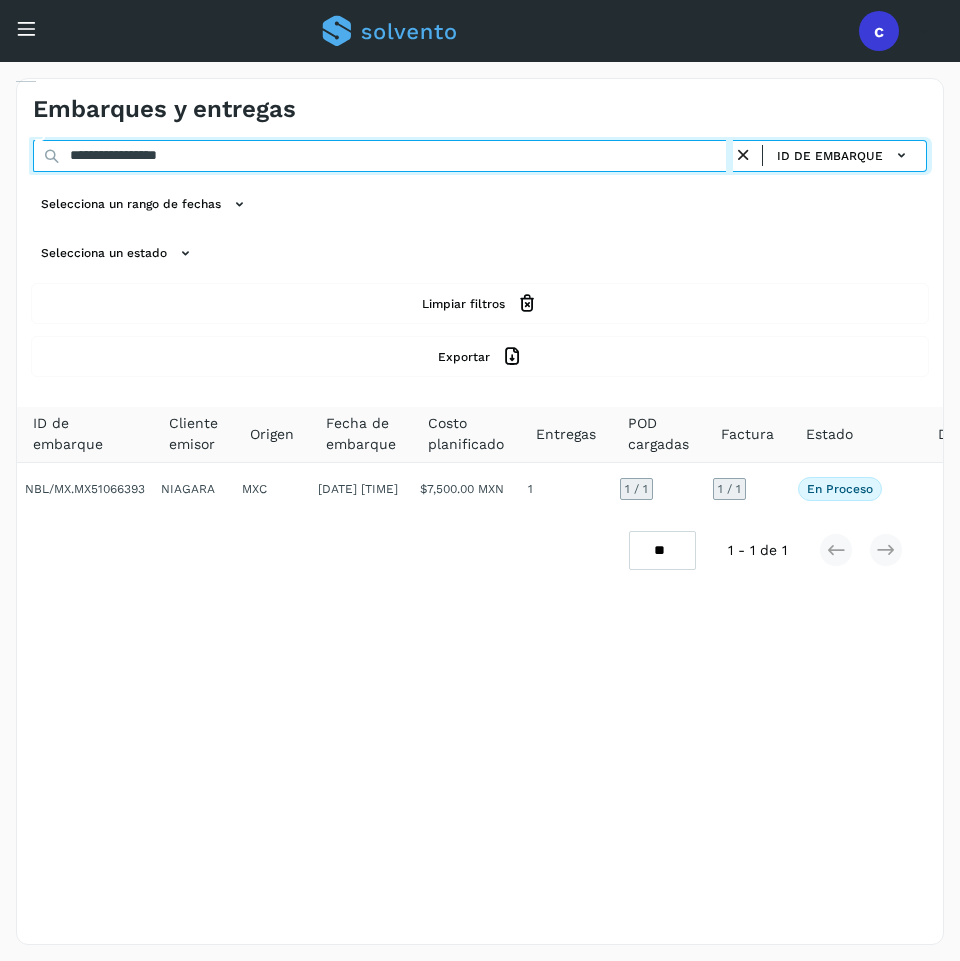click on "**********" at bounding box center [383, 156] 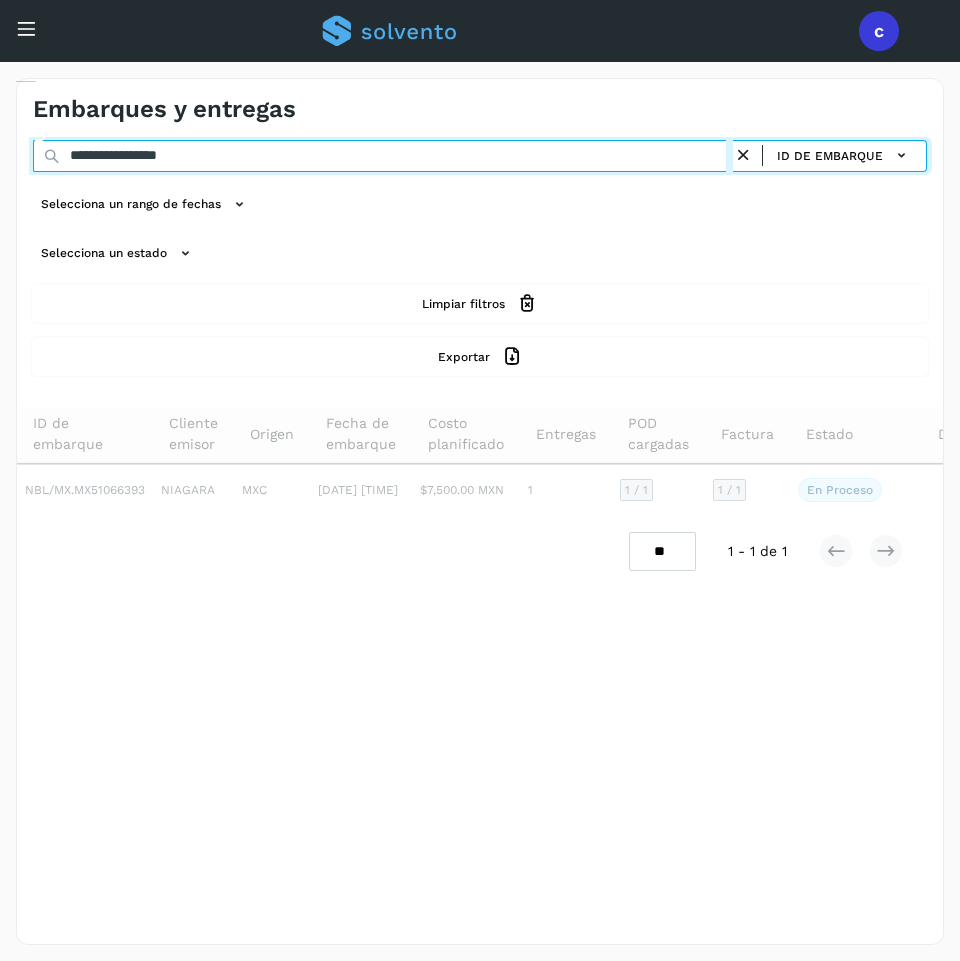 type on "**********" 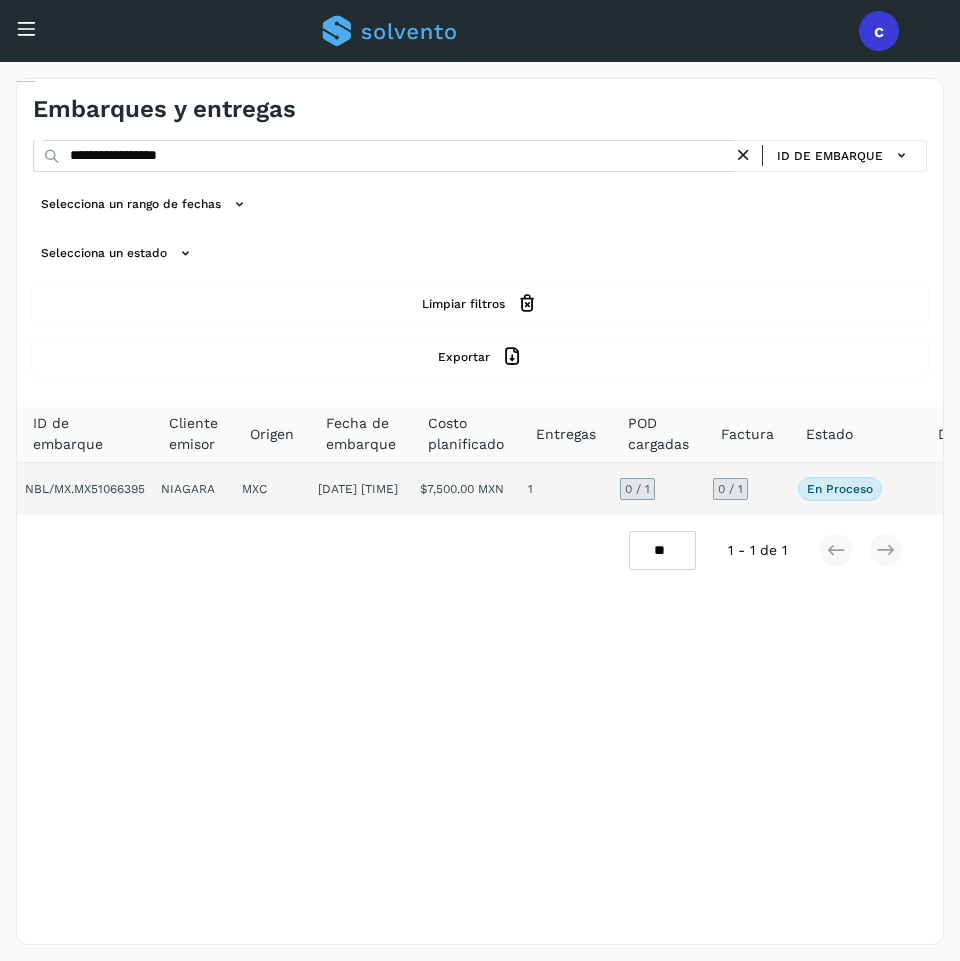 click on "1" 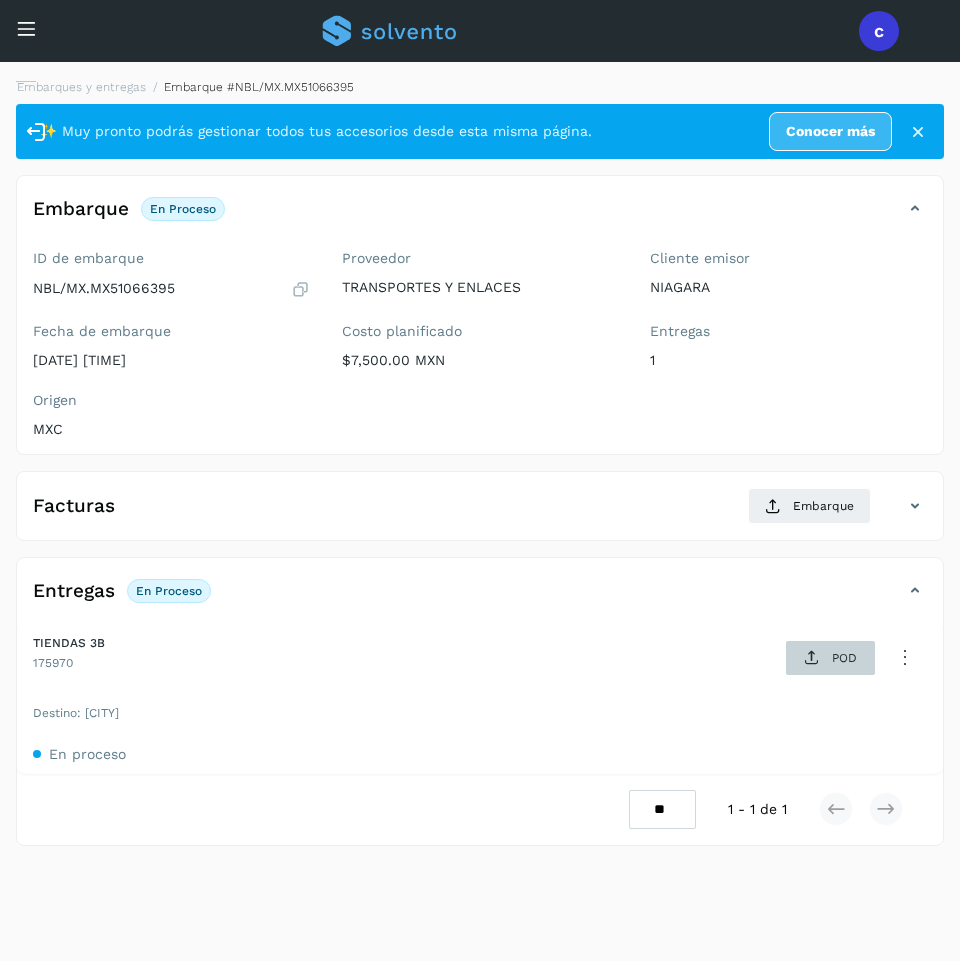 click at bounding box center (812, 658) 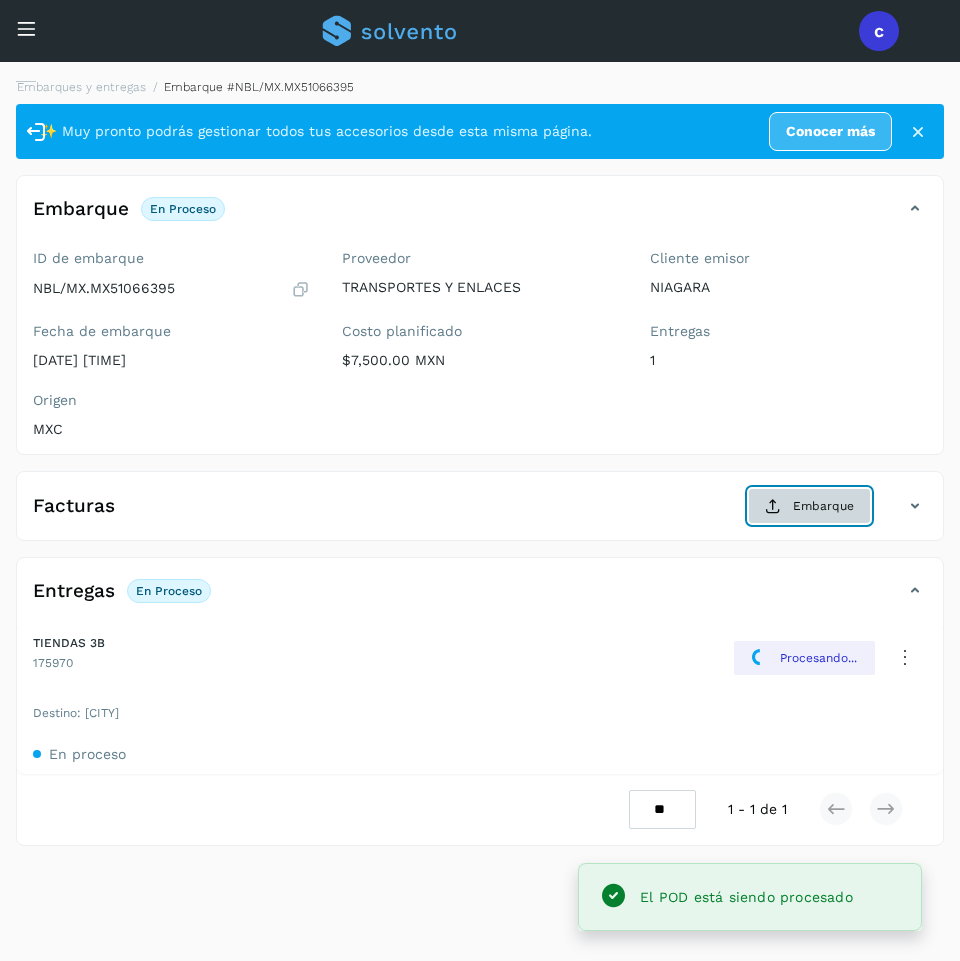 click on "Embarque" 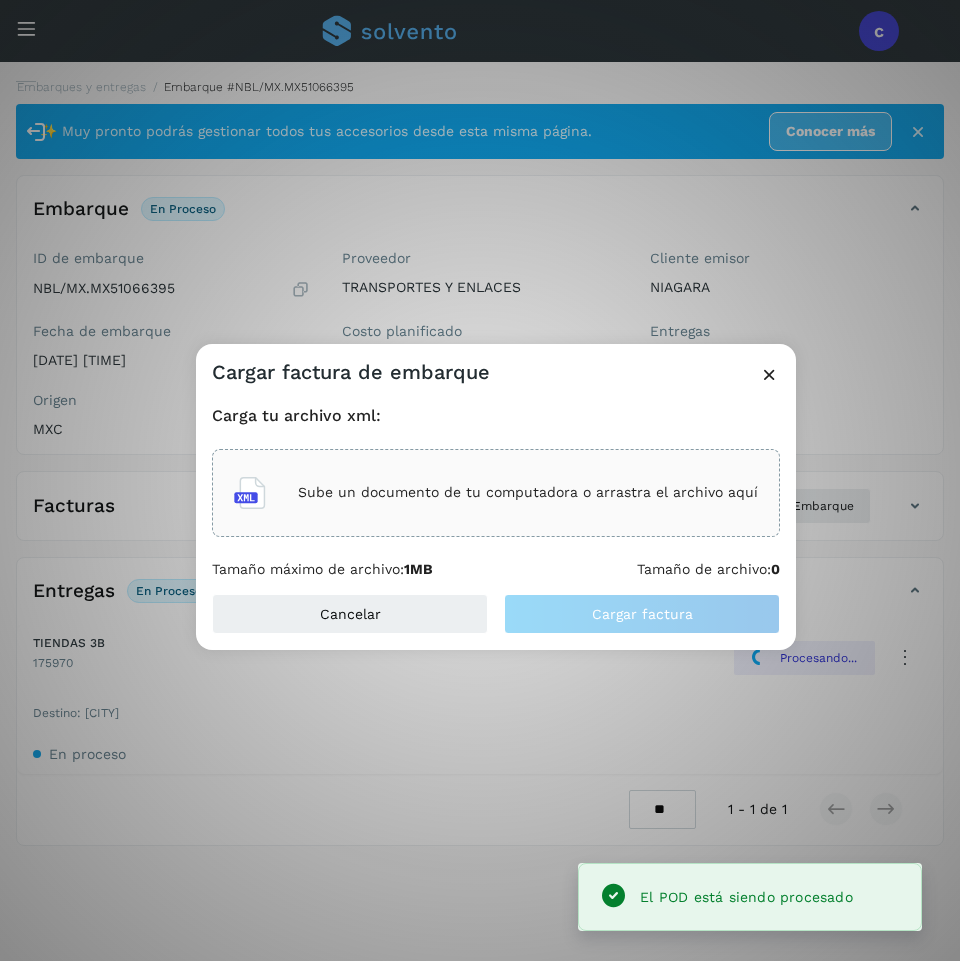 click on "Sube un documento de tu computadora o arrastra el archivo aquí" 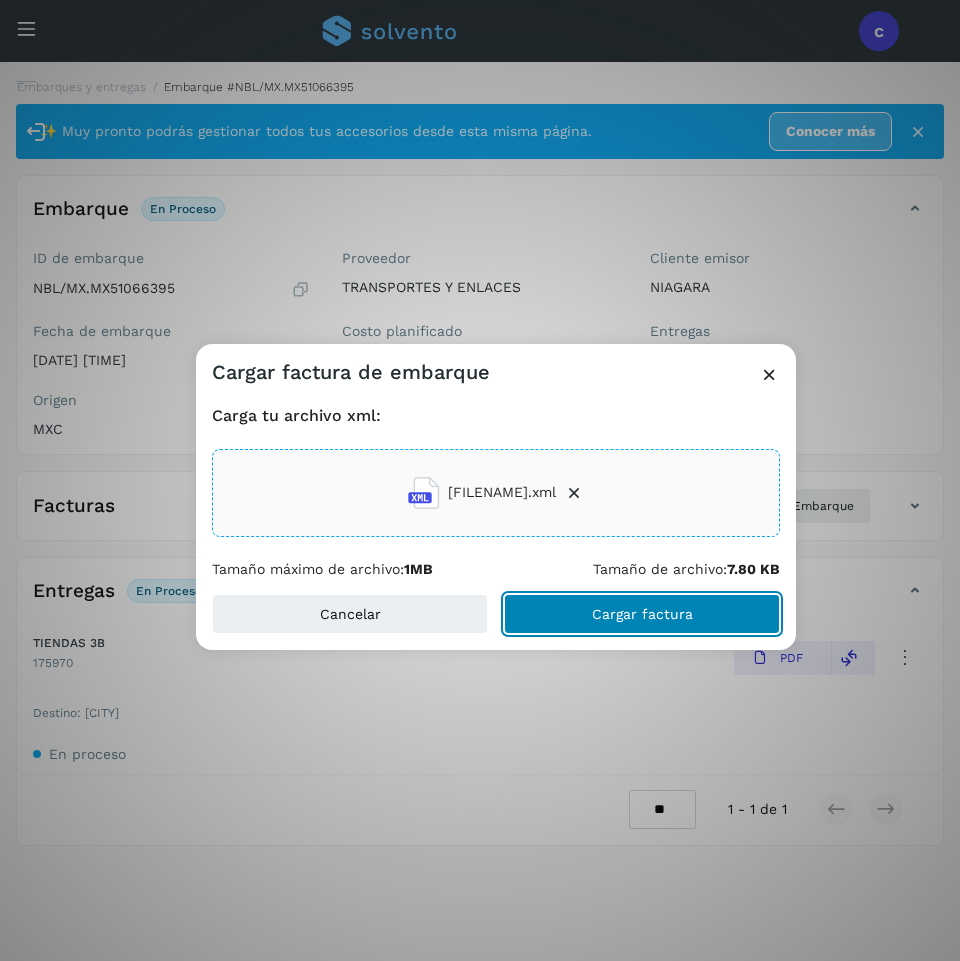 click on "Cargar factura" 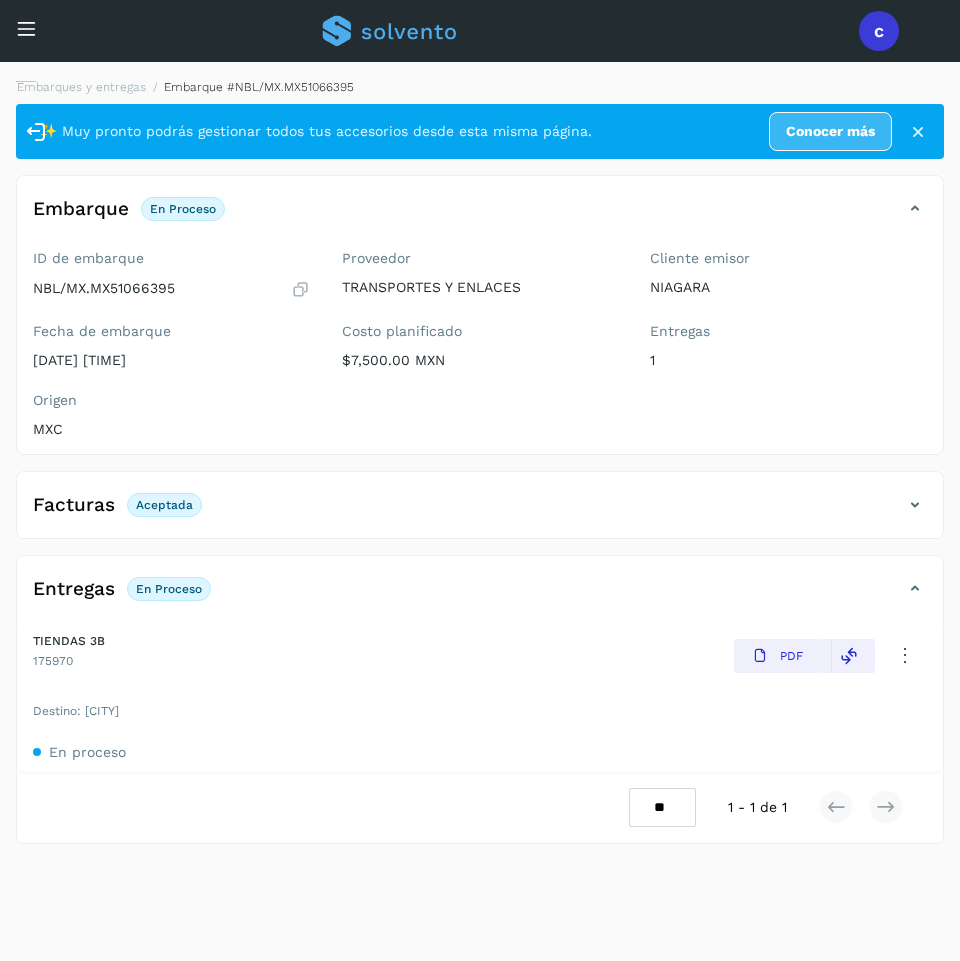 click at bounding box center [26, 28] 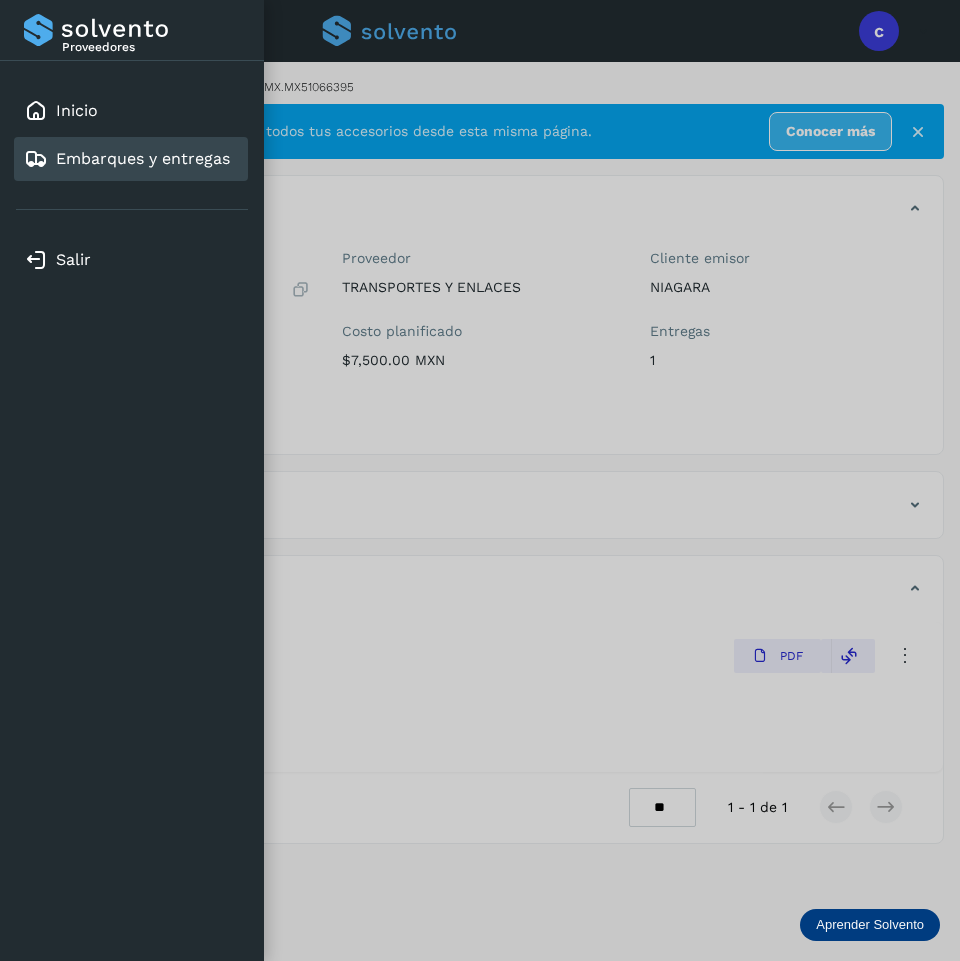 click on "Embarques y entregas" 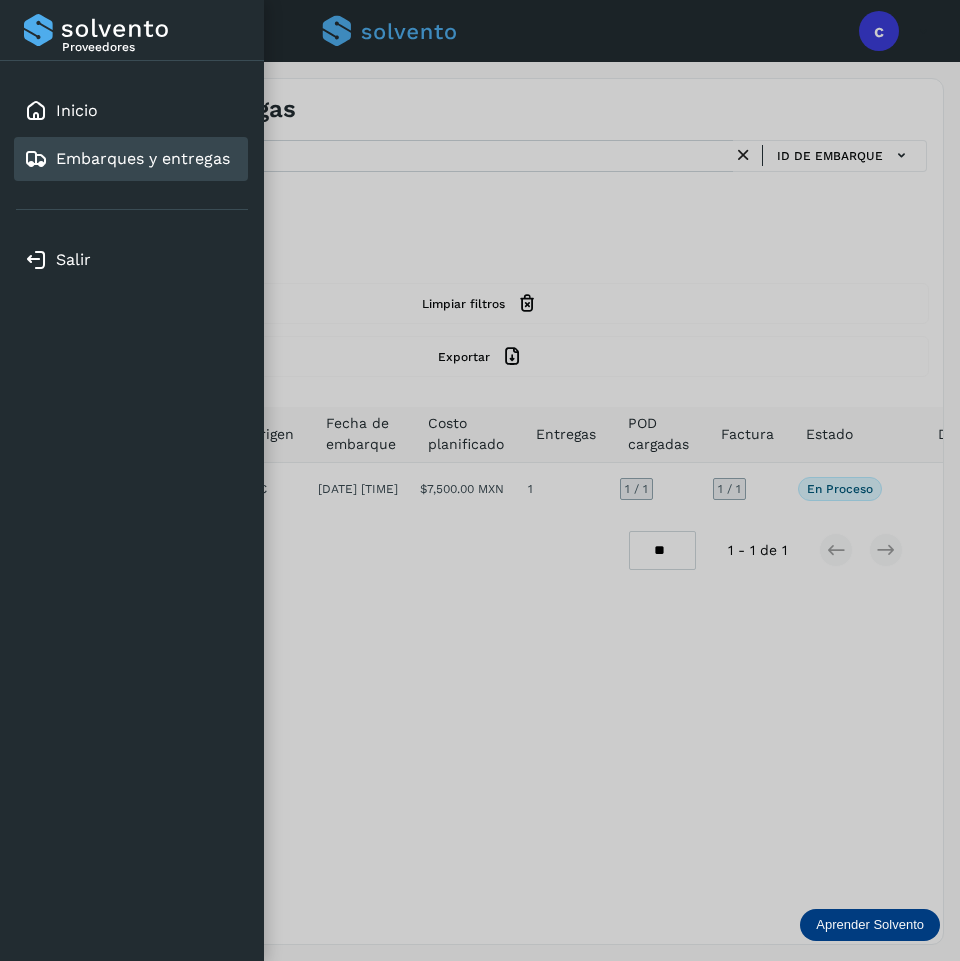 click at bounding box center [480, 480] 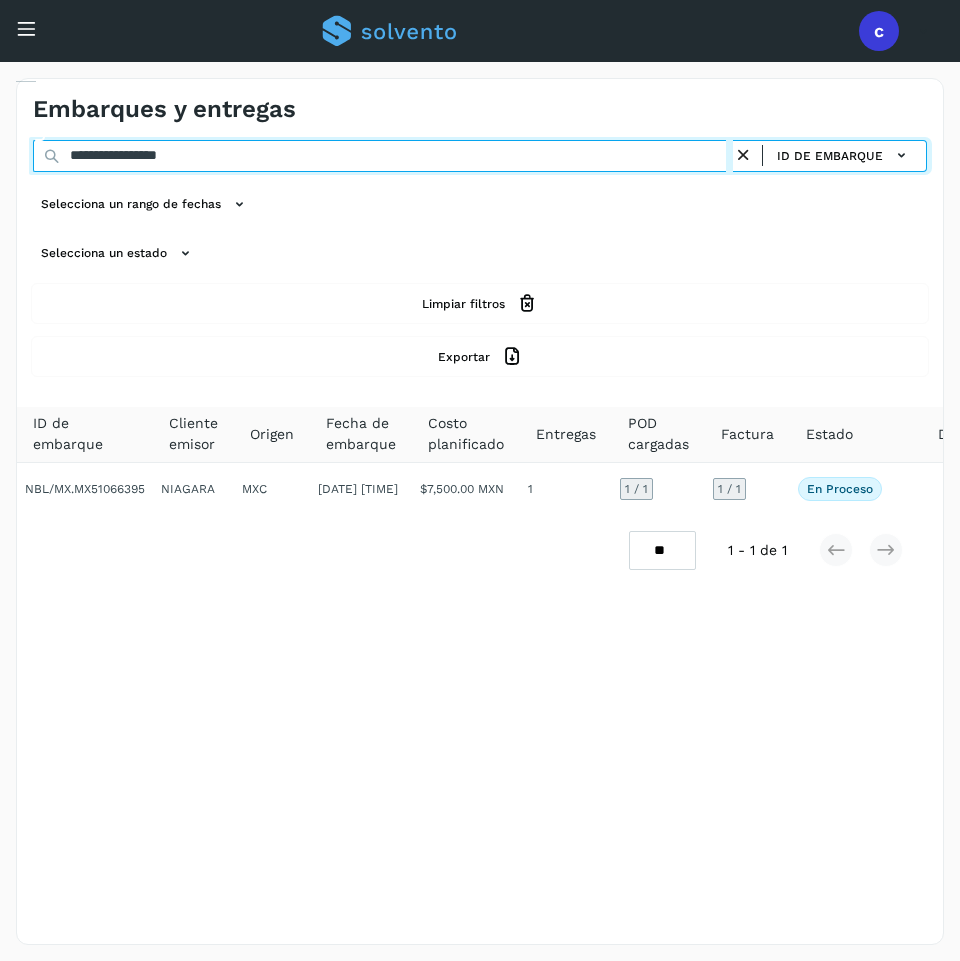 click on "**********" at bounding box center [383, 156] 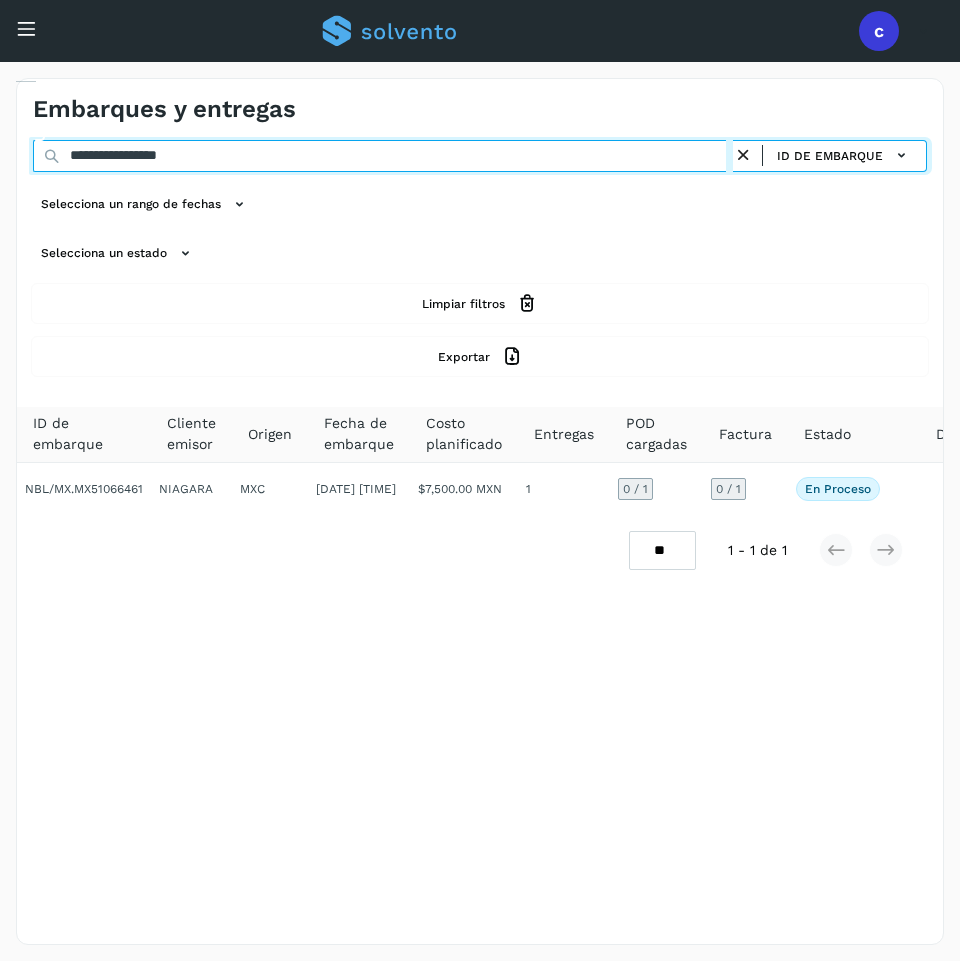 type on "**********" 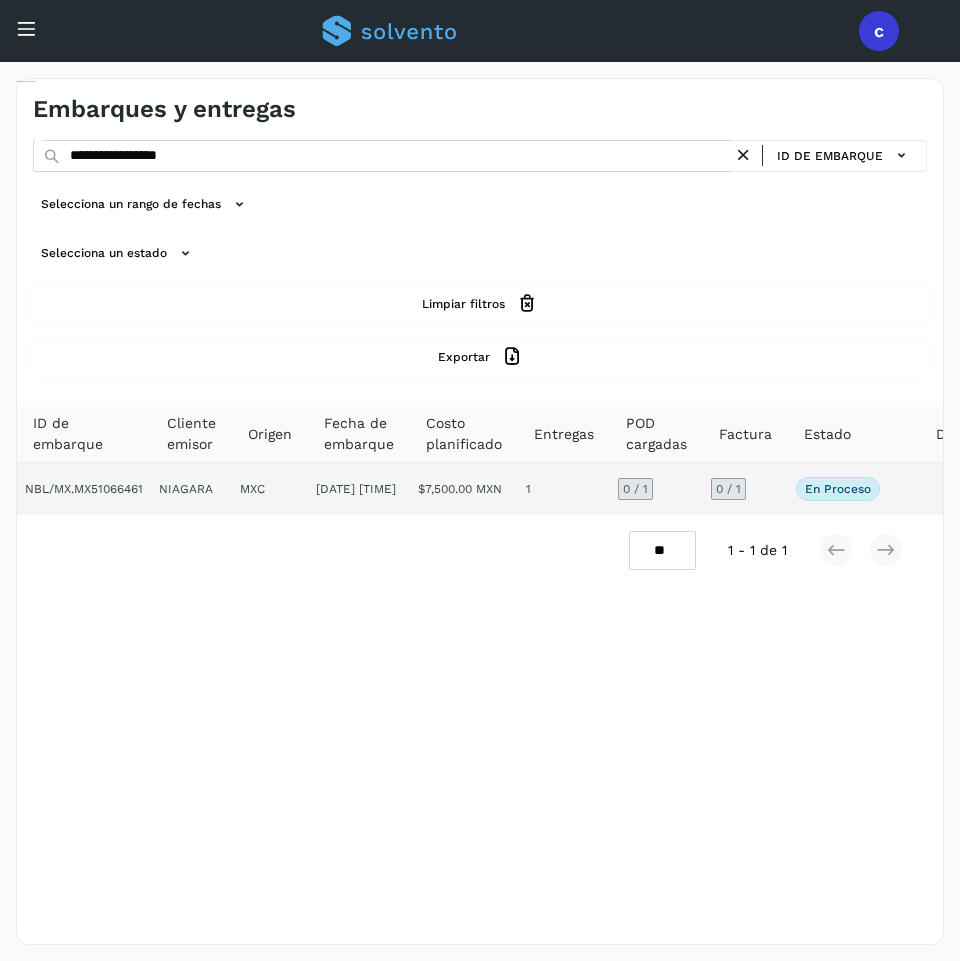 click on "En proceso
Verifica el estado de la factura o entregas asociadas a este embarque" 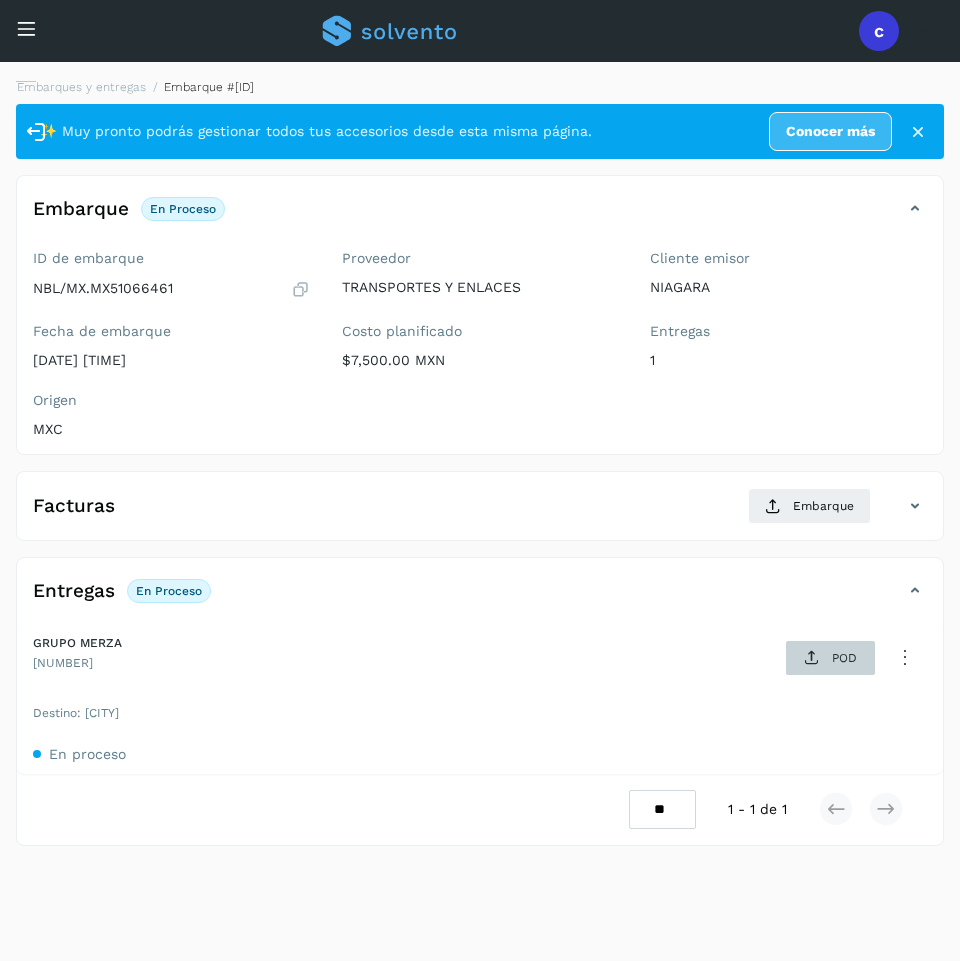 click on "POD" at bounding box center (844, 658) 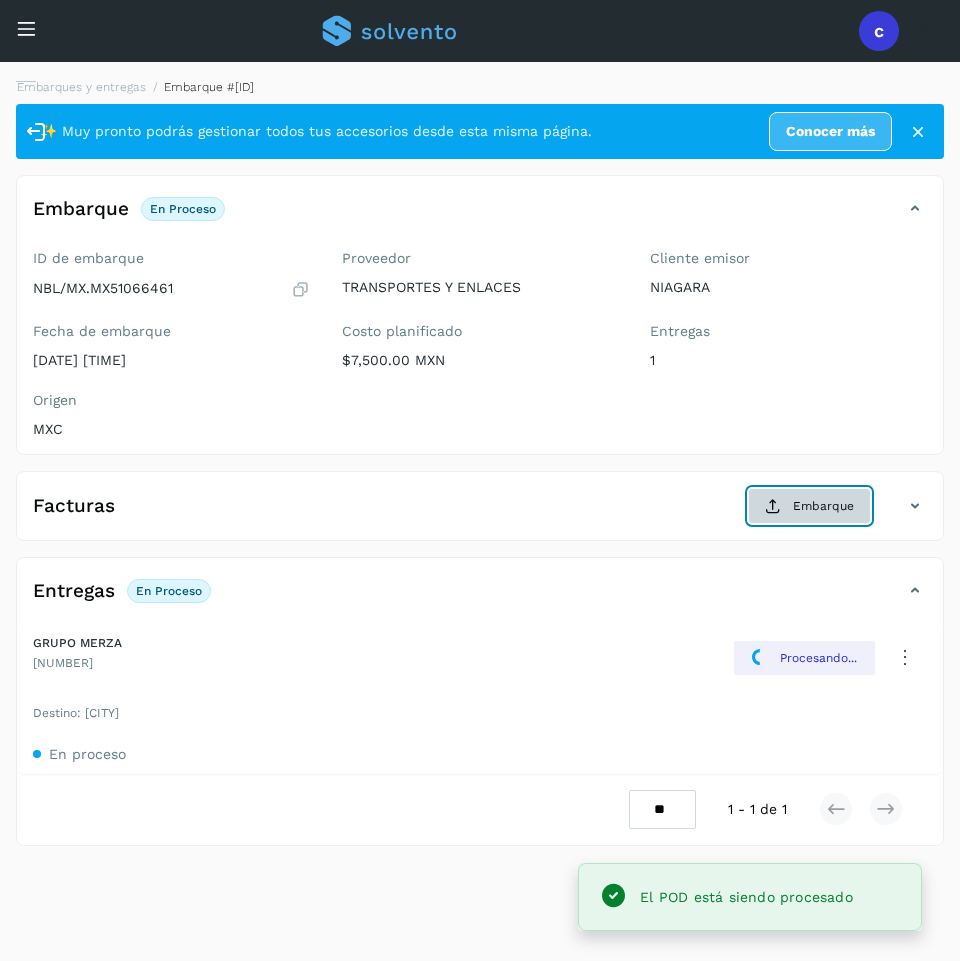 click on "Embarque" 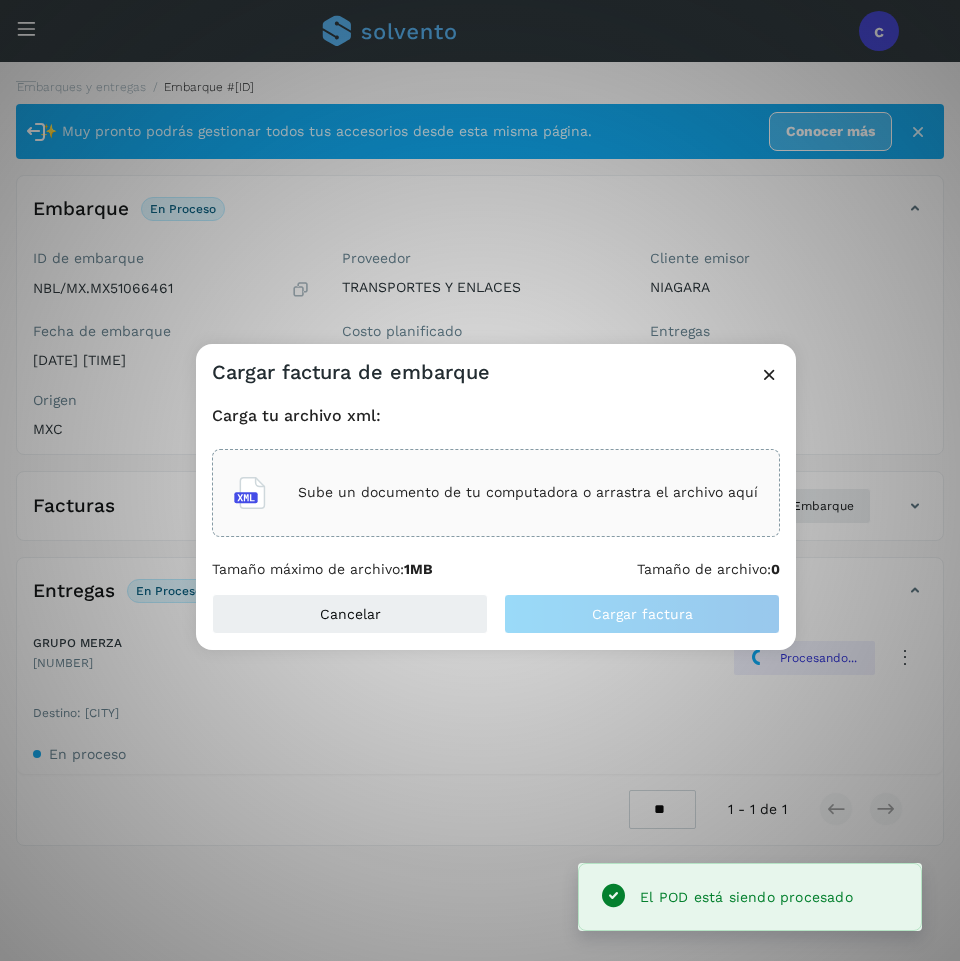 click on "Sube un documento de tu computadora o arrastra el archivo aquí" at bounding box center (528, 492) 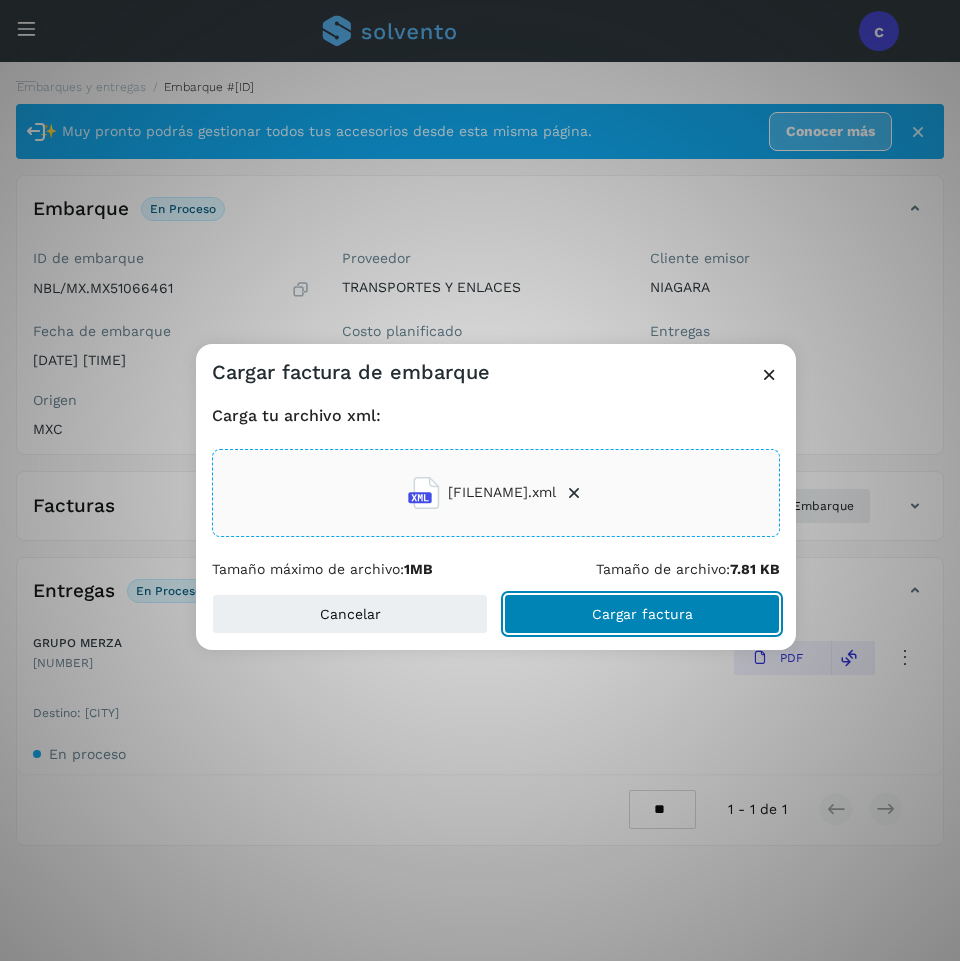 click on "Cargar factura" 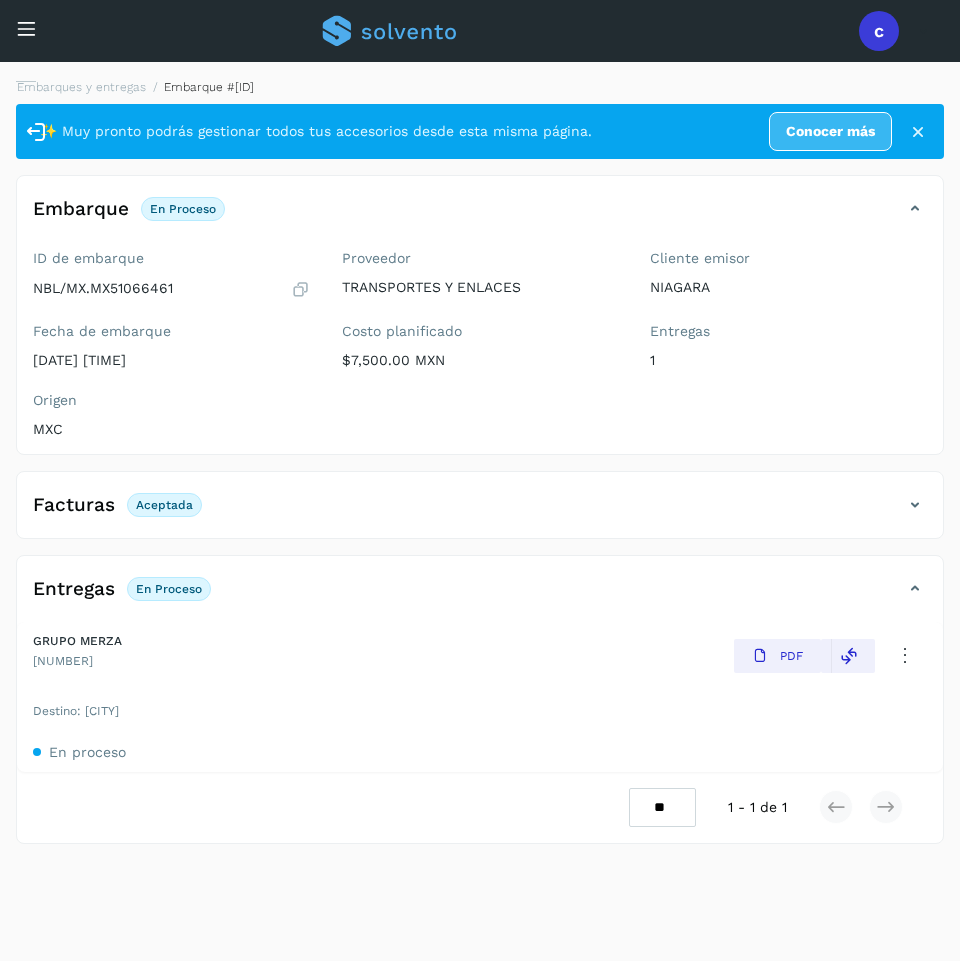 click at bounding box center [26, 28] 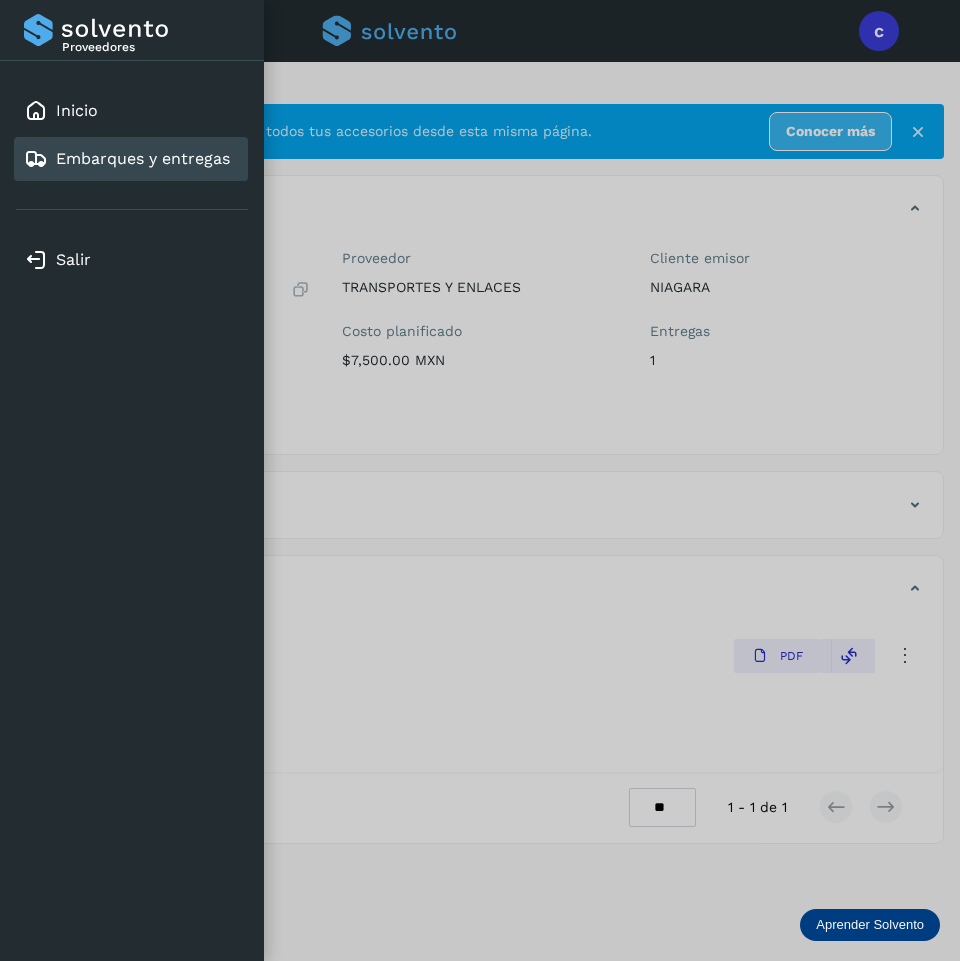 click on "Embarques y entregas" at bounding box center (143, 158) 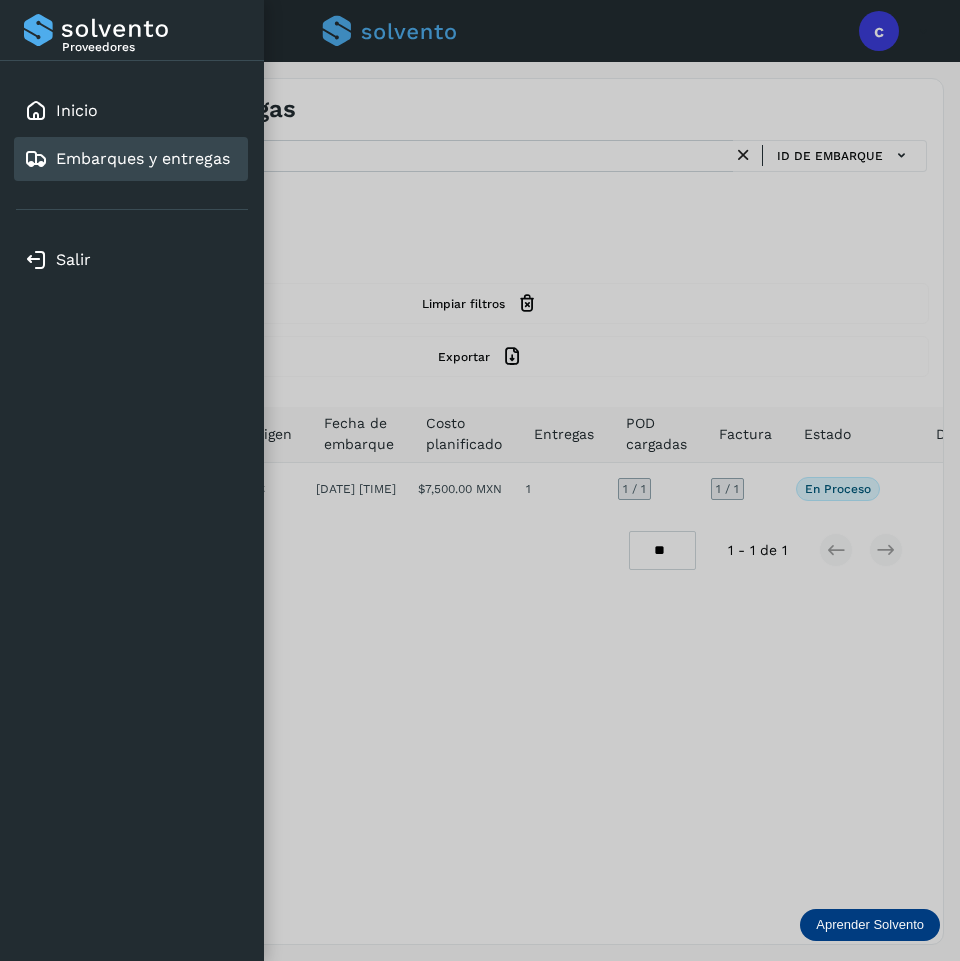 click at bounding box center [480, 480] 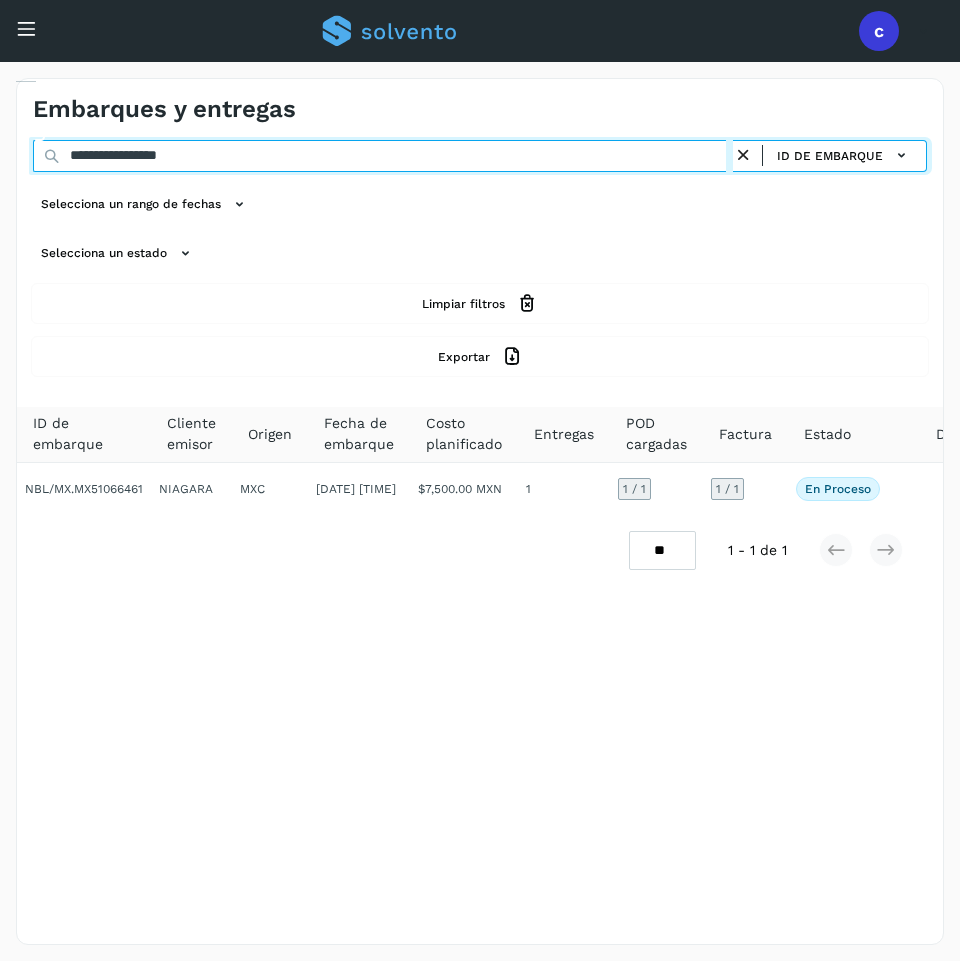 click on "**********" at bounding box center (383, 156) 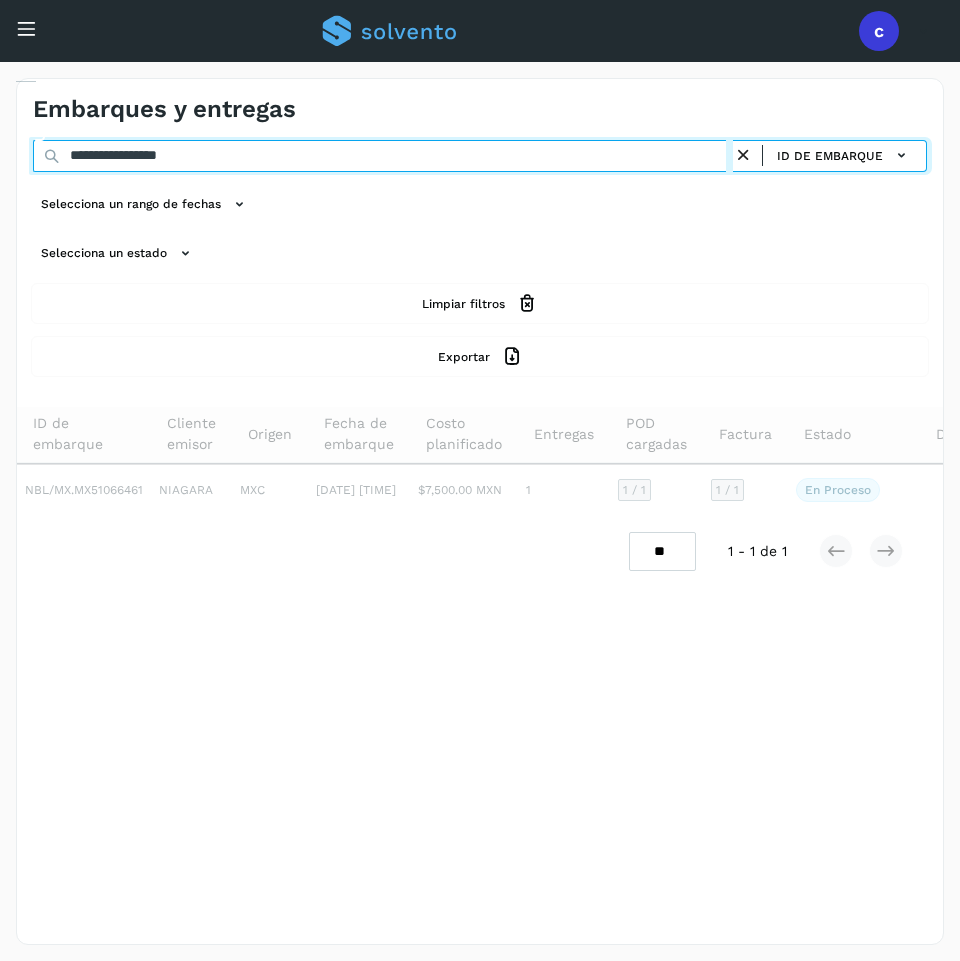 type on "**********" 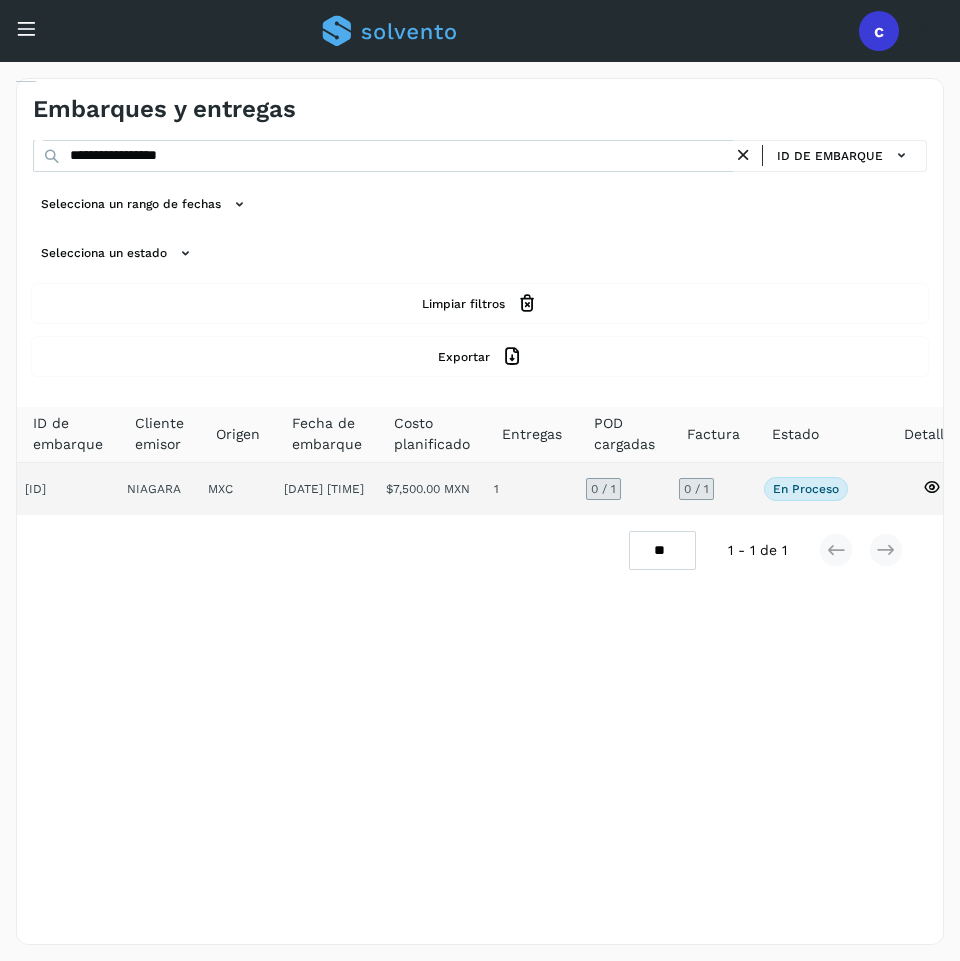click on "0 / 1" 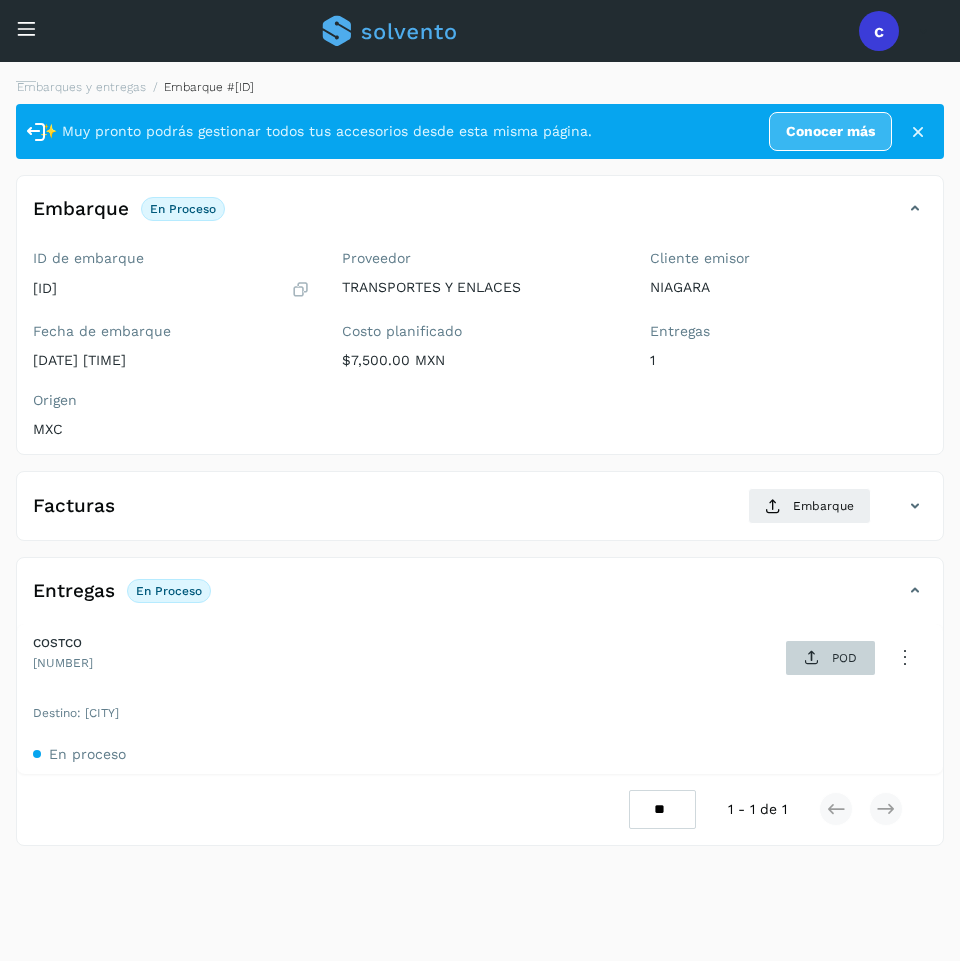 click on "POD" at bounding box center (844, 658) 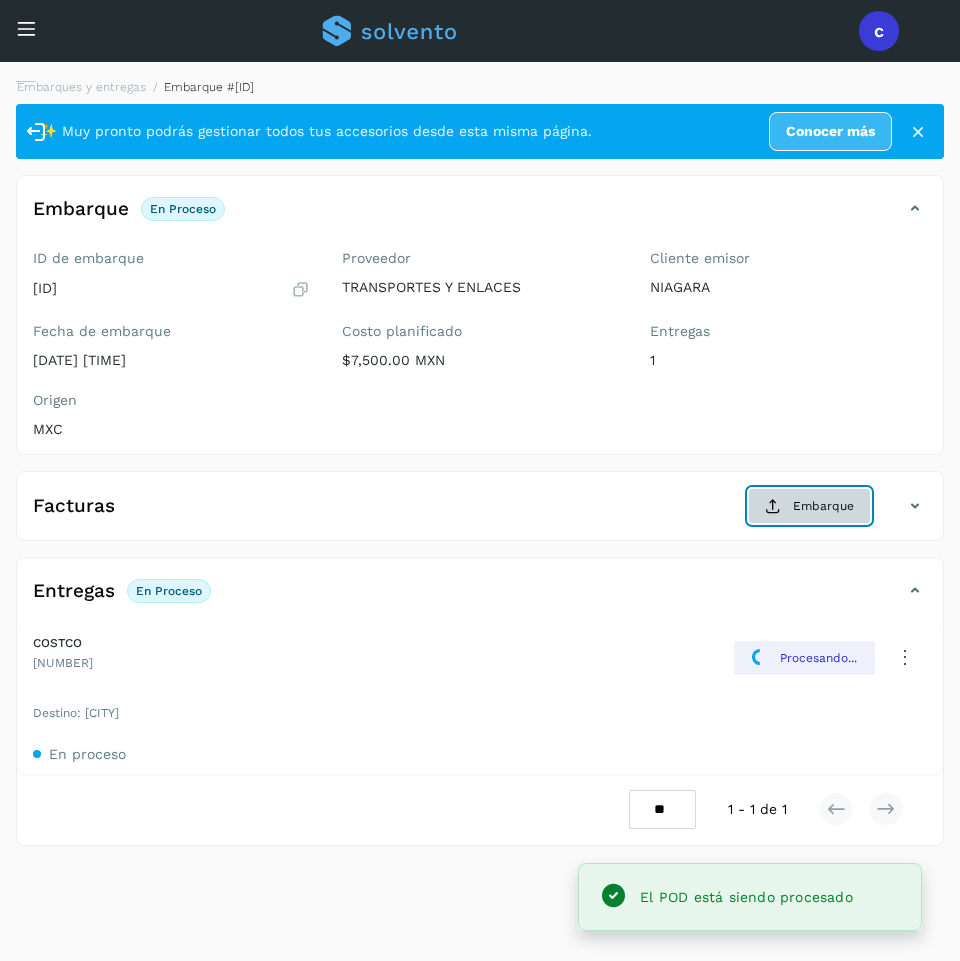 click on "Embarque" 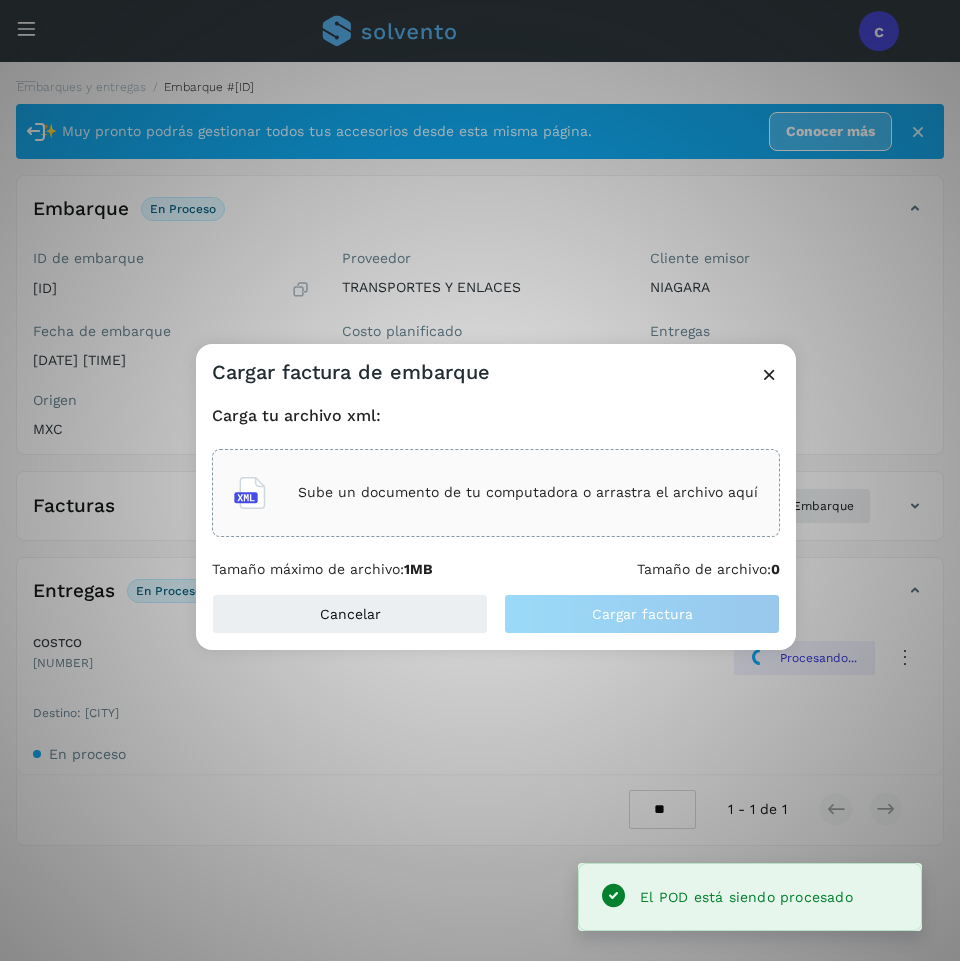 click on "Sube un documento de tu computadora o arrastra el archivo aquí" at bounding box center (528, 492) 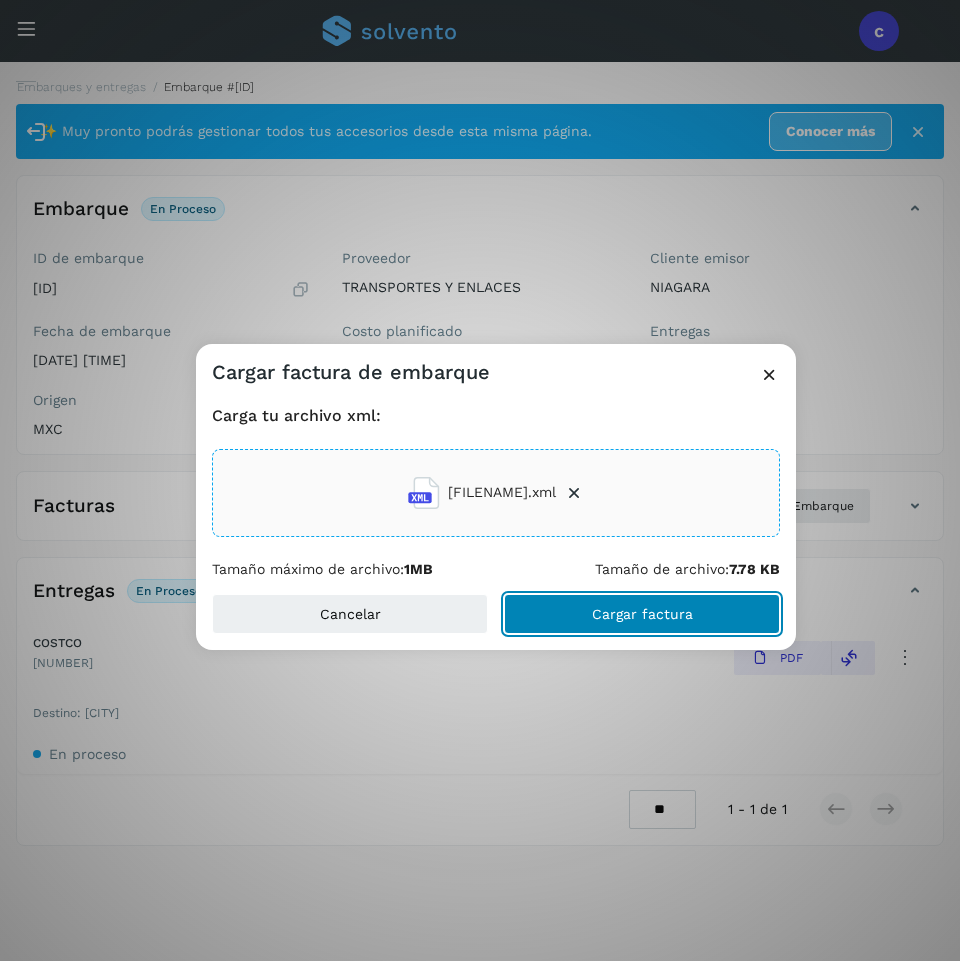click on "Cargar factura" 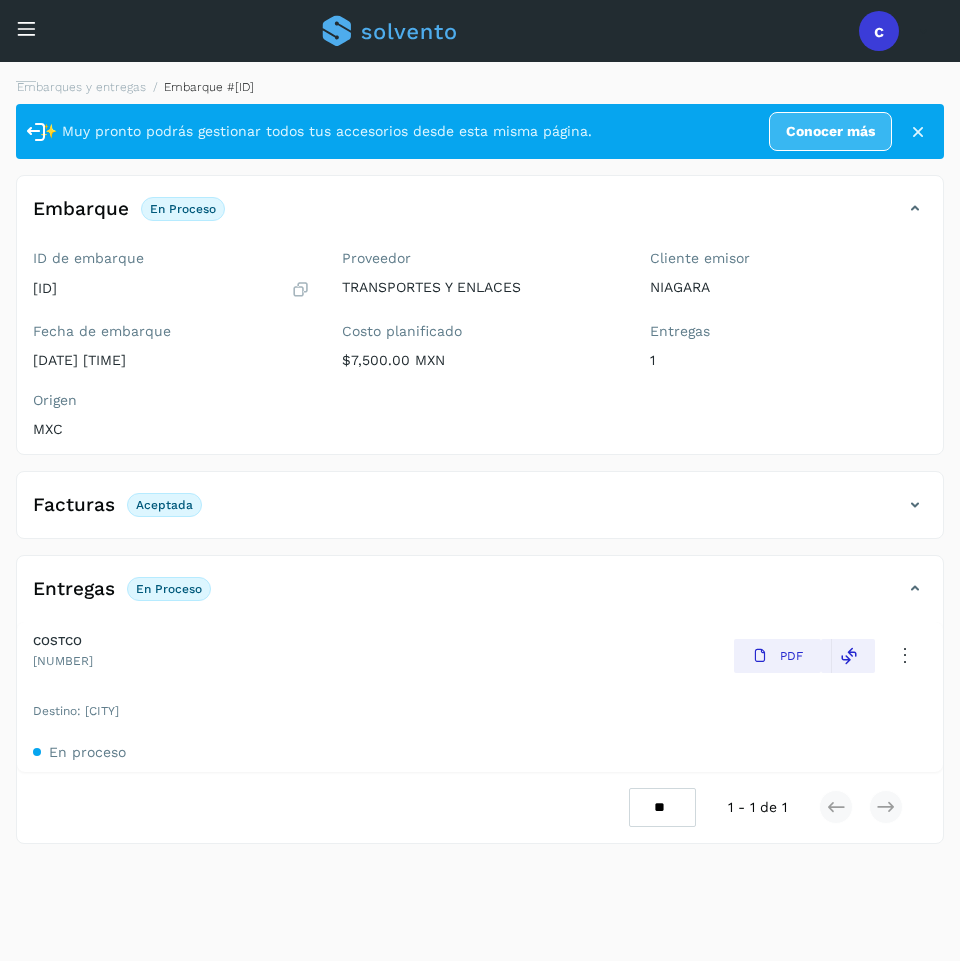 click on "Inicio Embarques y entregas" at bounding box center (15, 57) 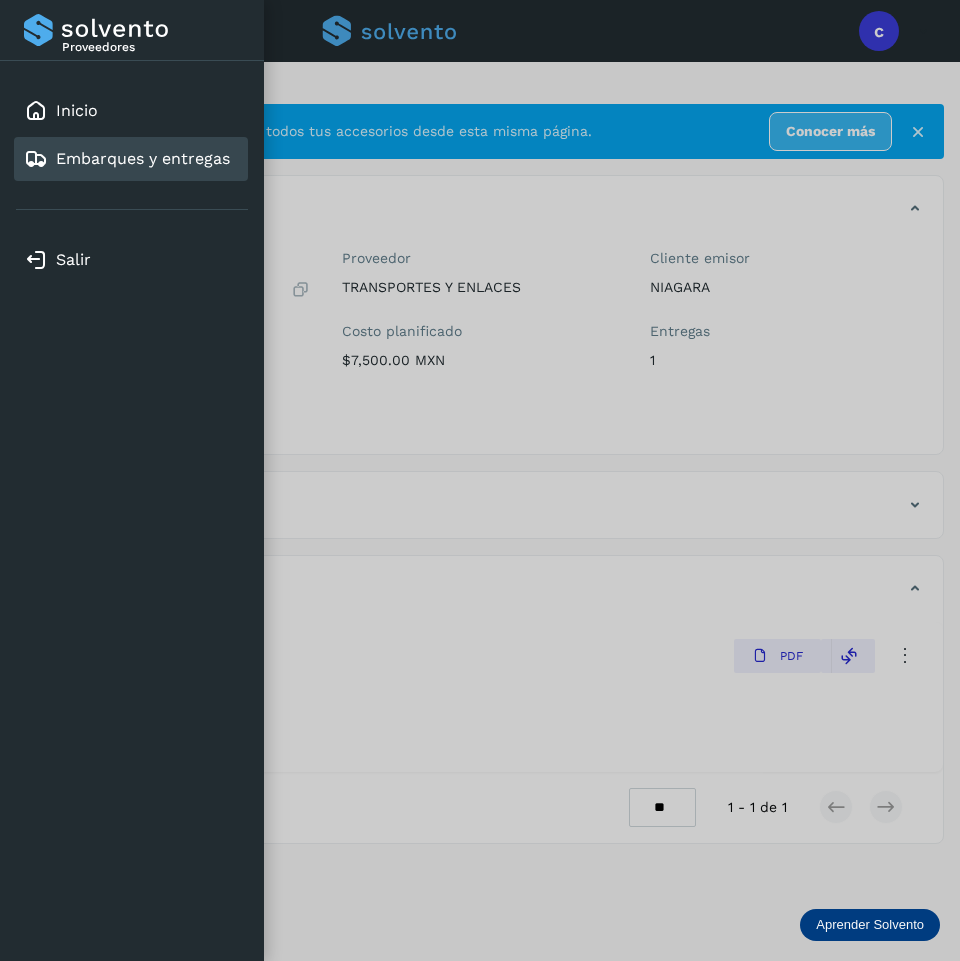 click on "Embarques y entregas" 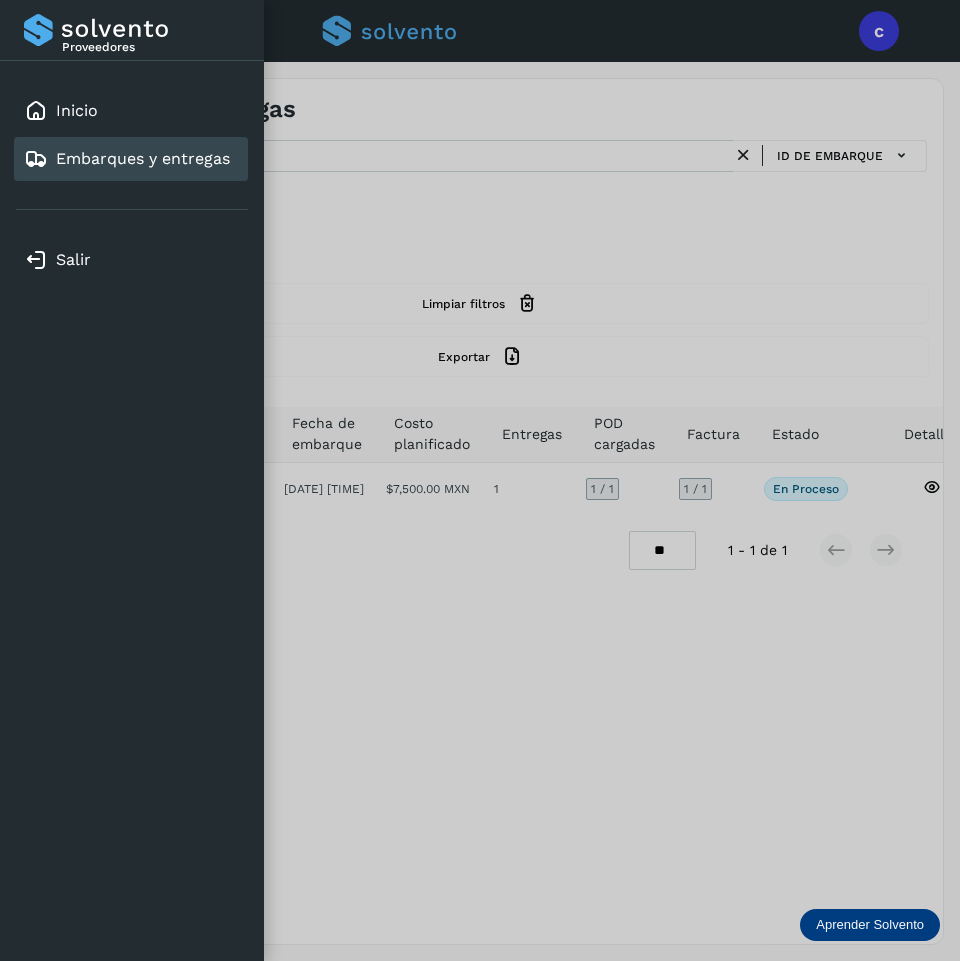 click at bounding box center (480, 480) 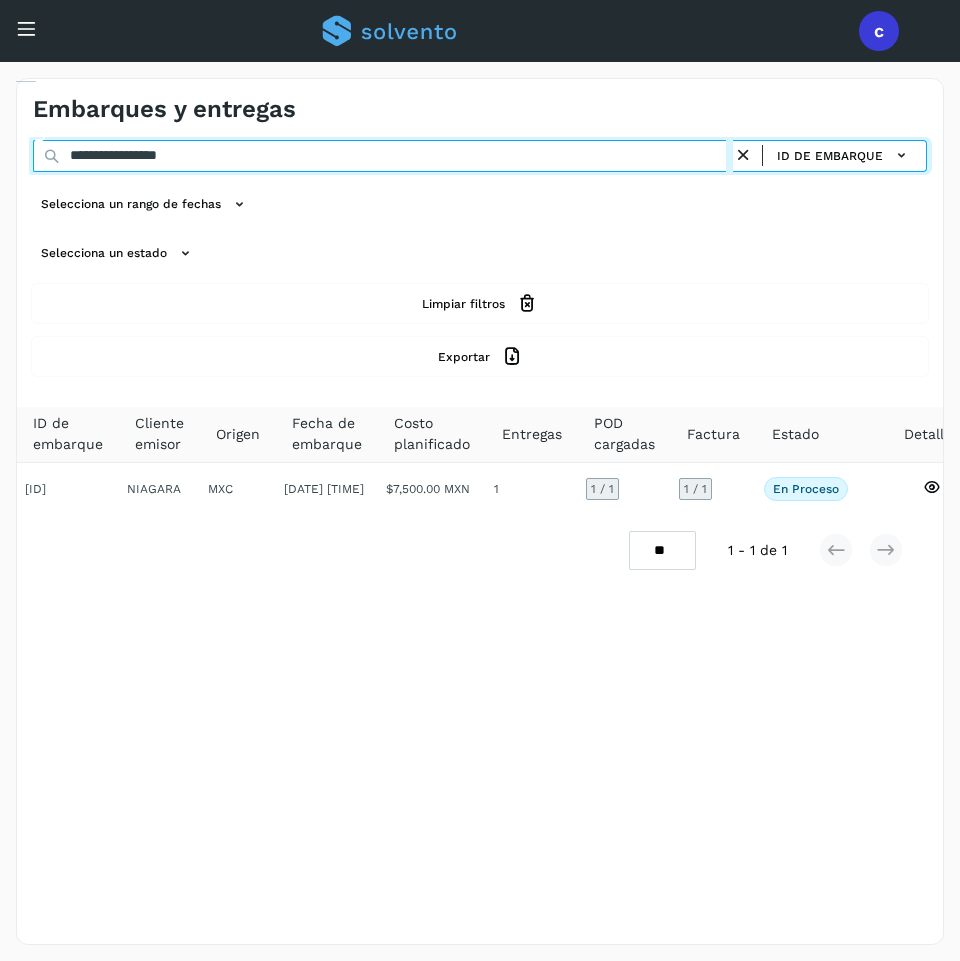 click on "**********" at bounding box center [383, 156] 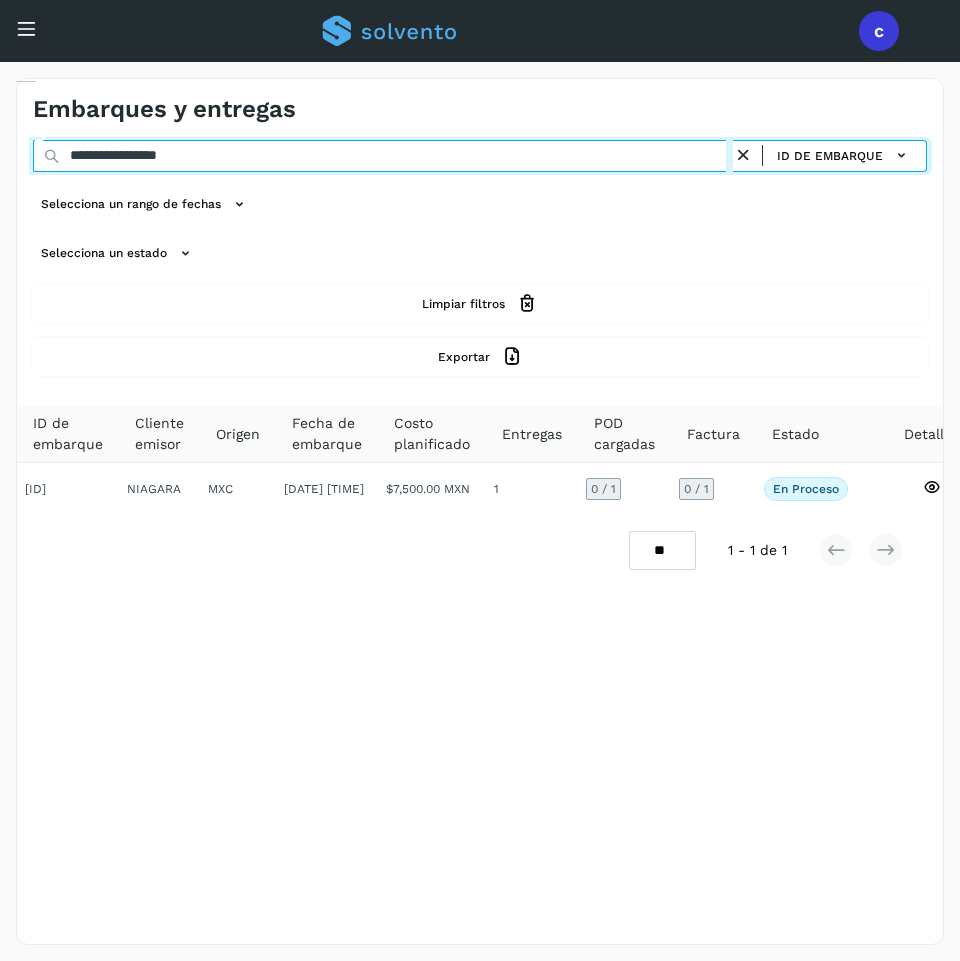type on "**********" 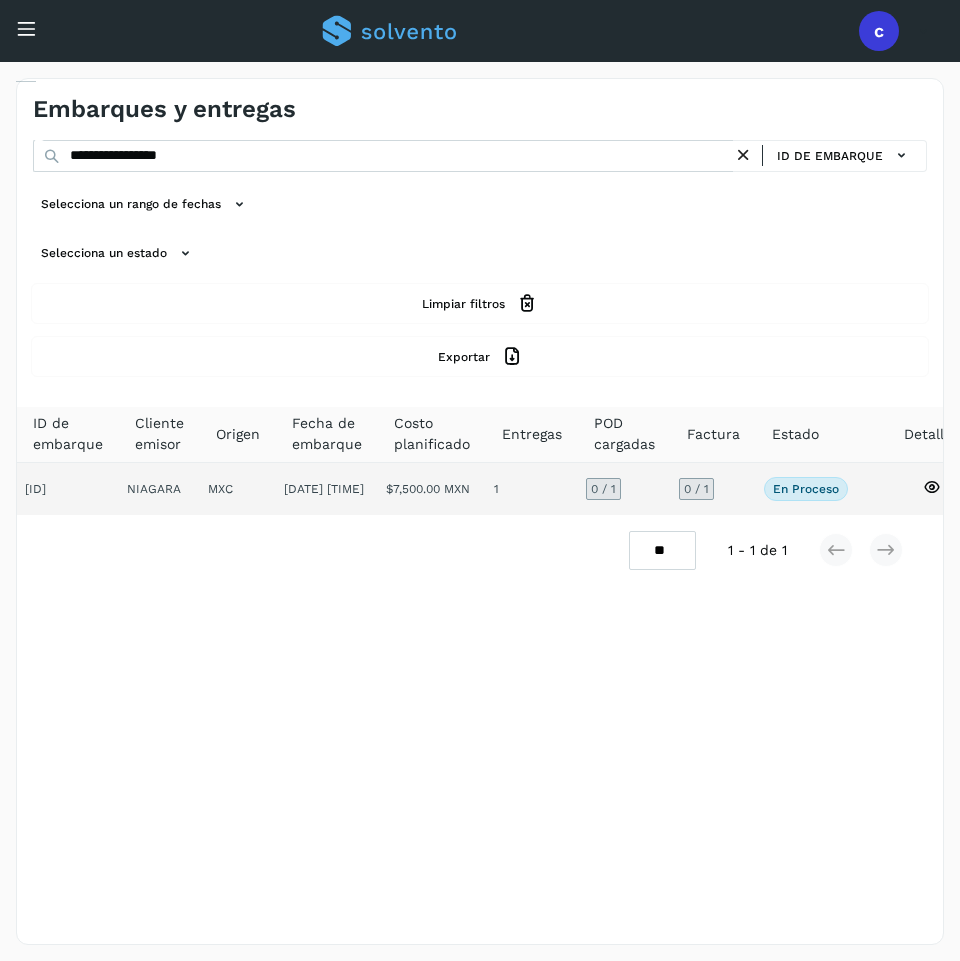 click on "1" 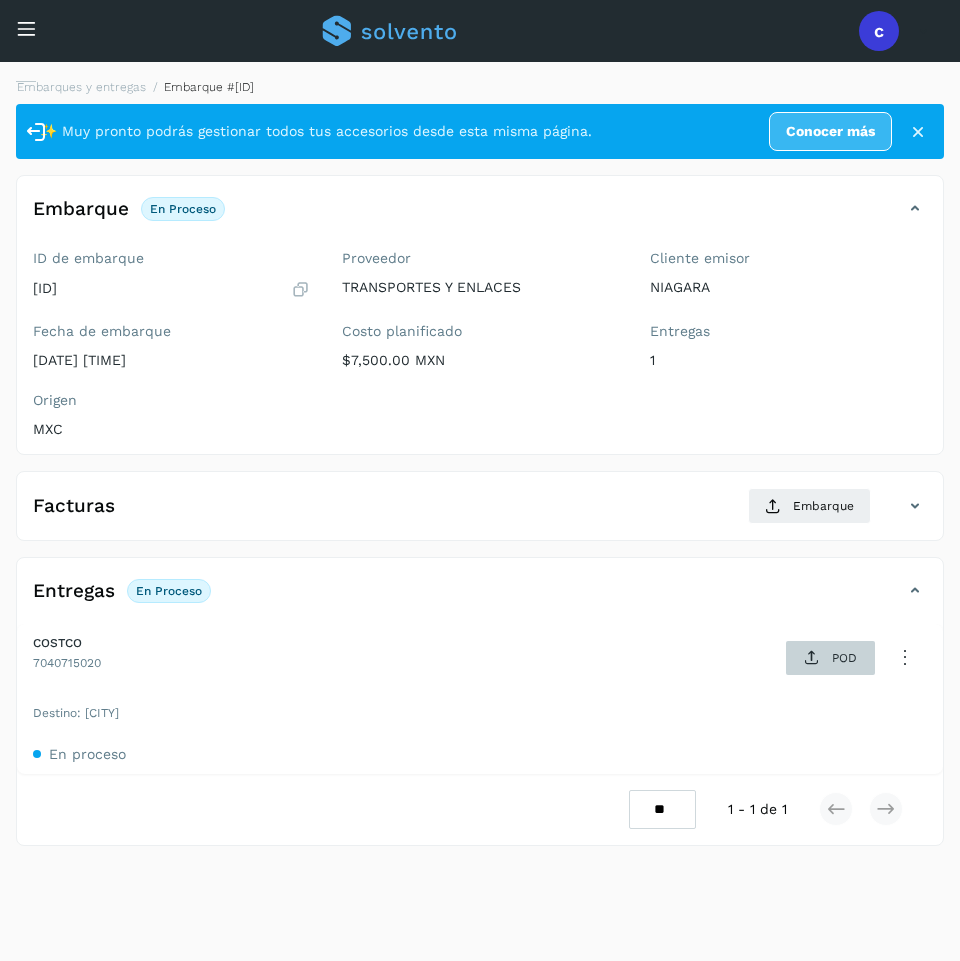 click on "POD" at bounding box center [830, 658] 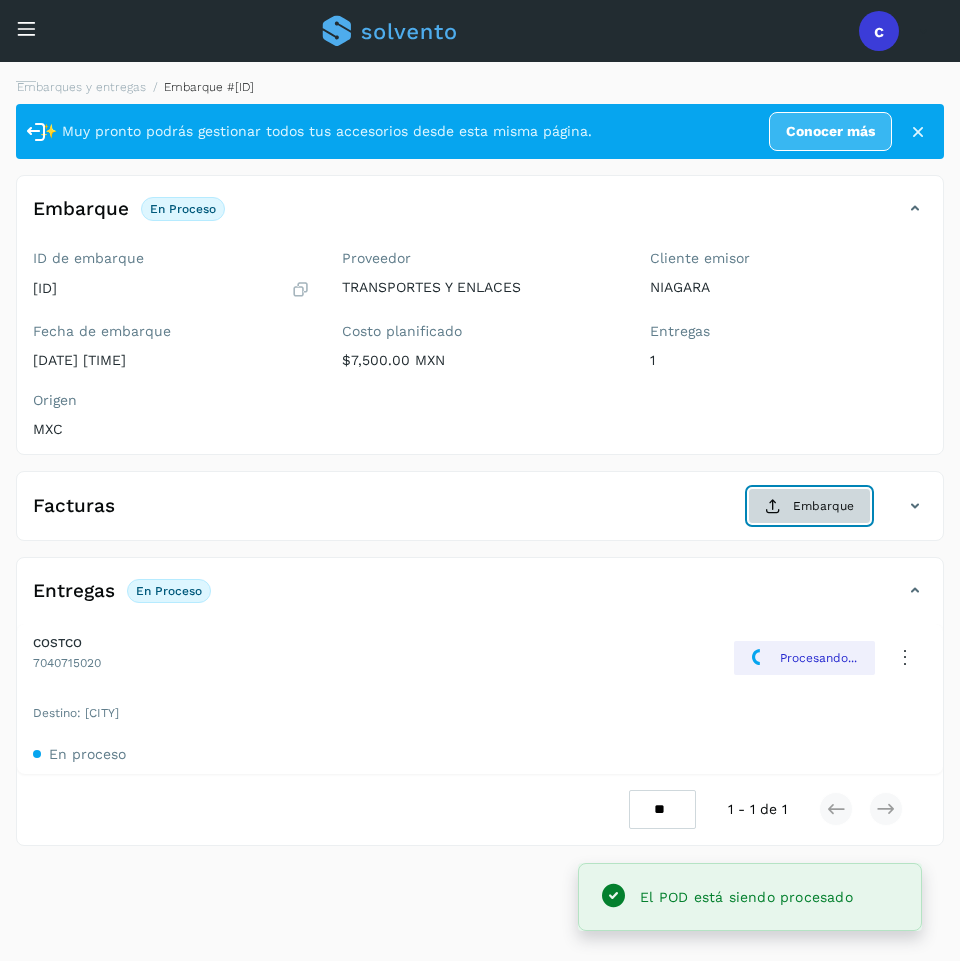 click on "Embarque" 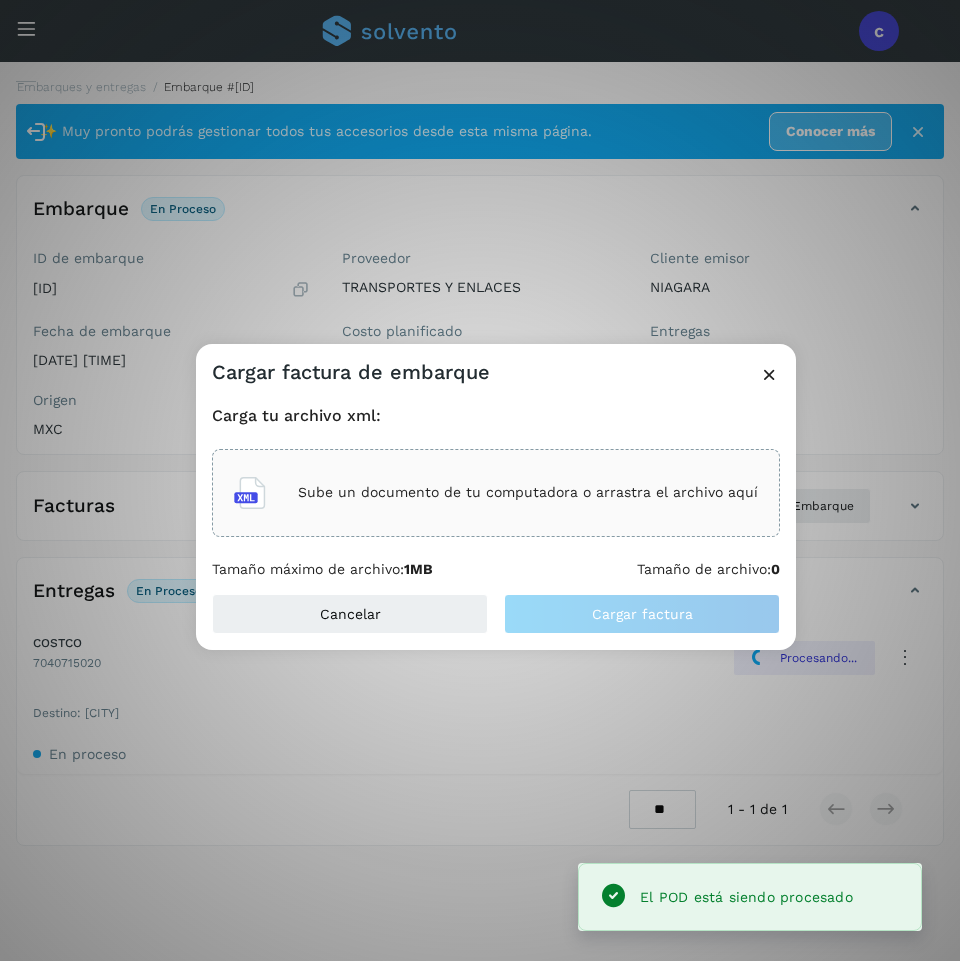 click on "Sube un documento de tu computadora o arrastra el archivo aquí" at bounding box center (528, 492) 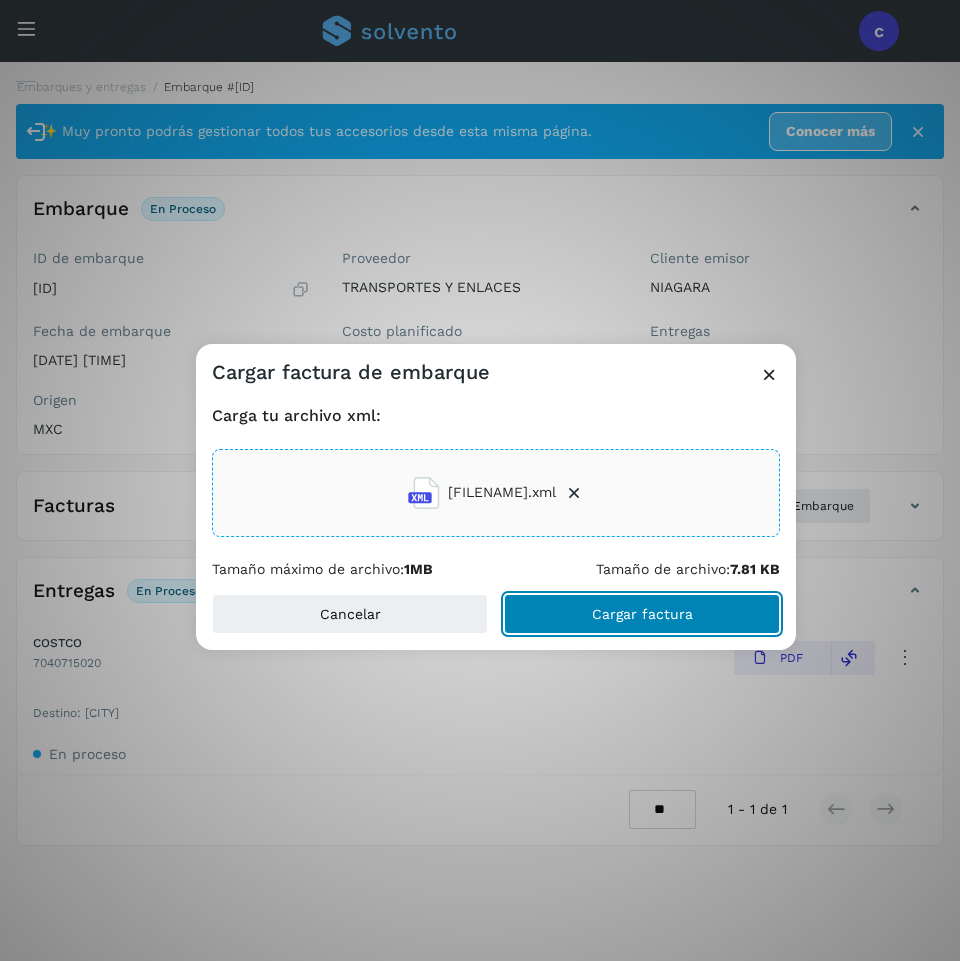 click on "Cargar factura" 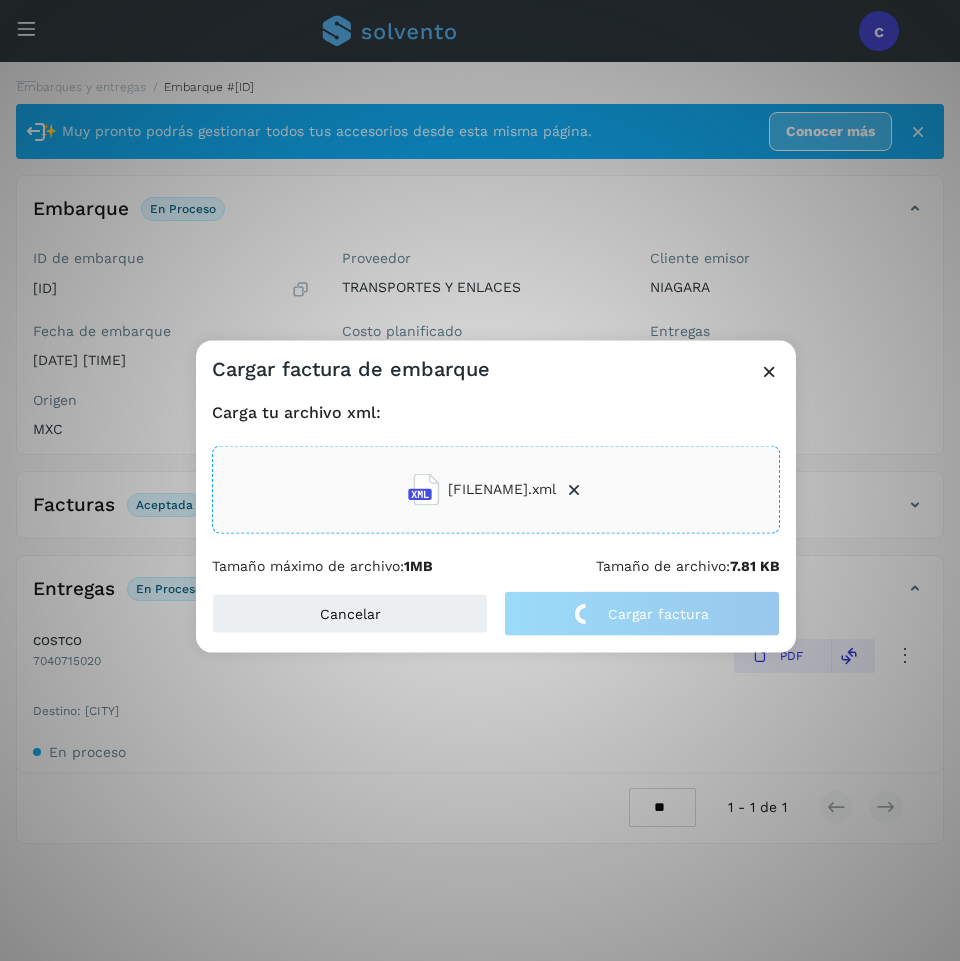 click on "Cargar factura de embarque Carga tu archivo xml: [FILENAME].xml Tamaño máximo de archivo:  1MB Tamaño de archivo:  7.81 KB Cancelar Cargar factura" 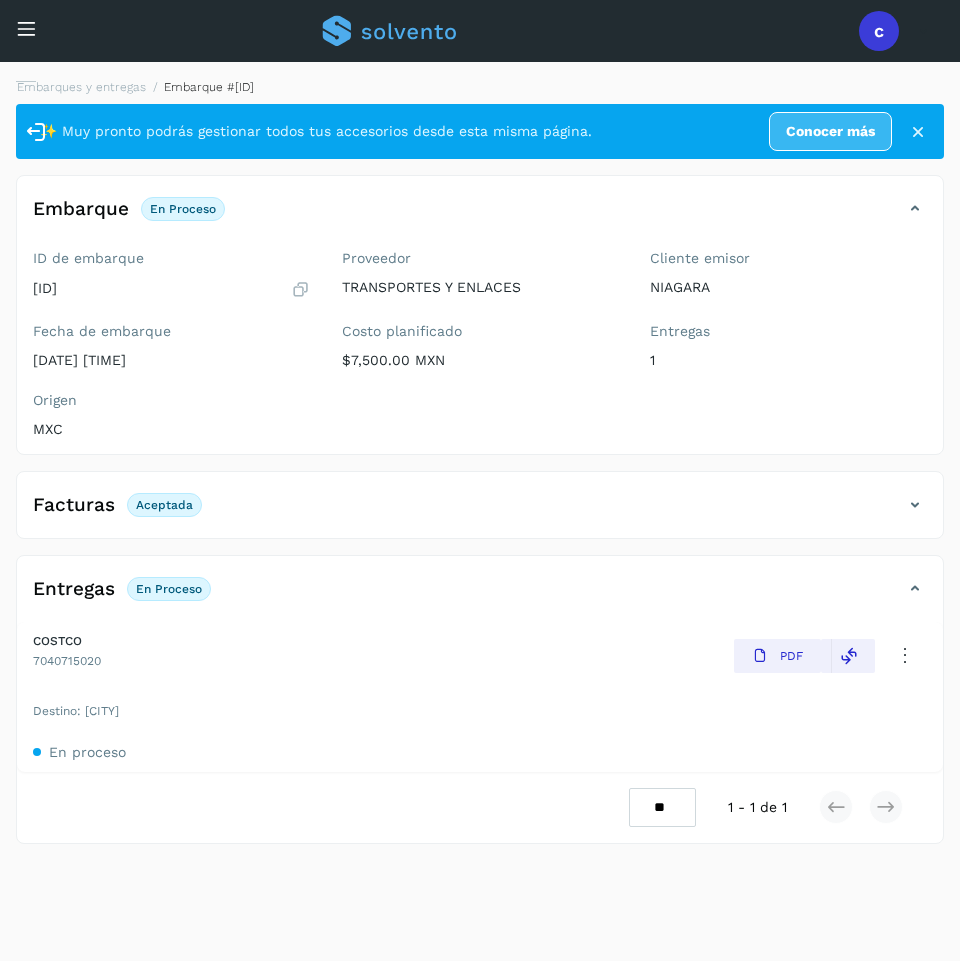 click at bounding box center (26, 28) 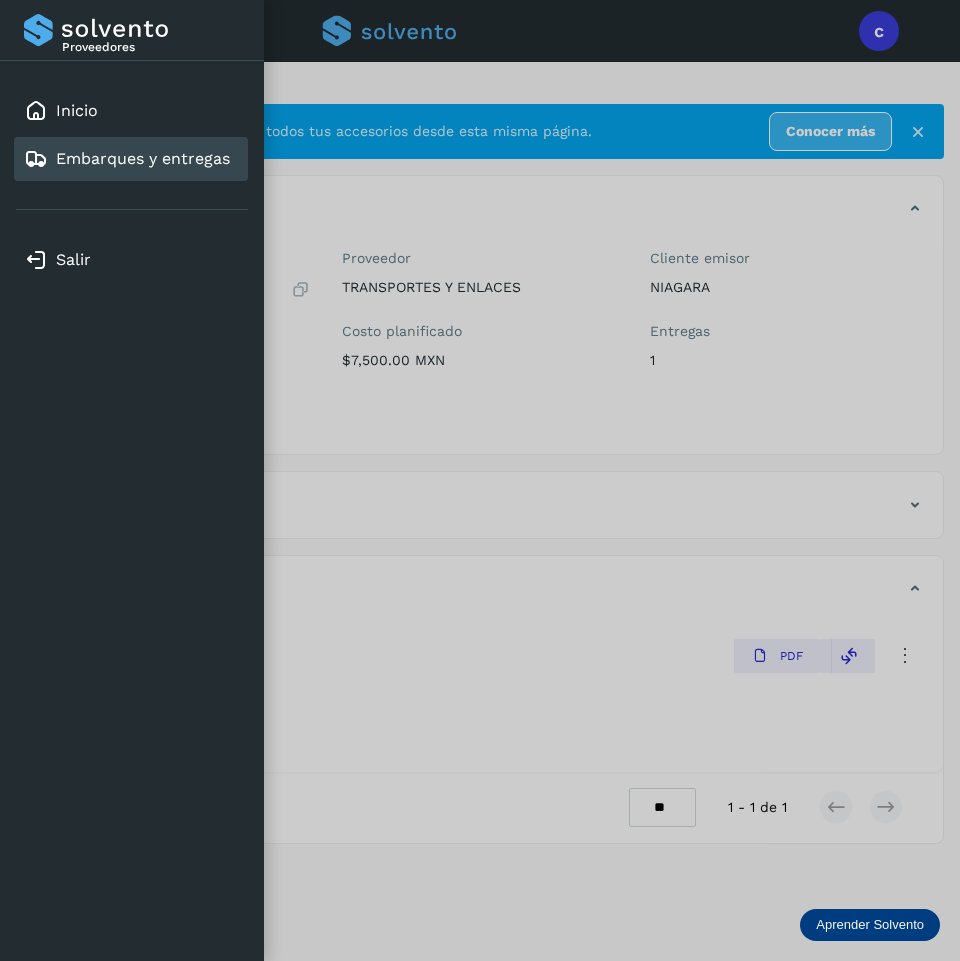 click at bounding box center [480, 480] 